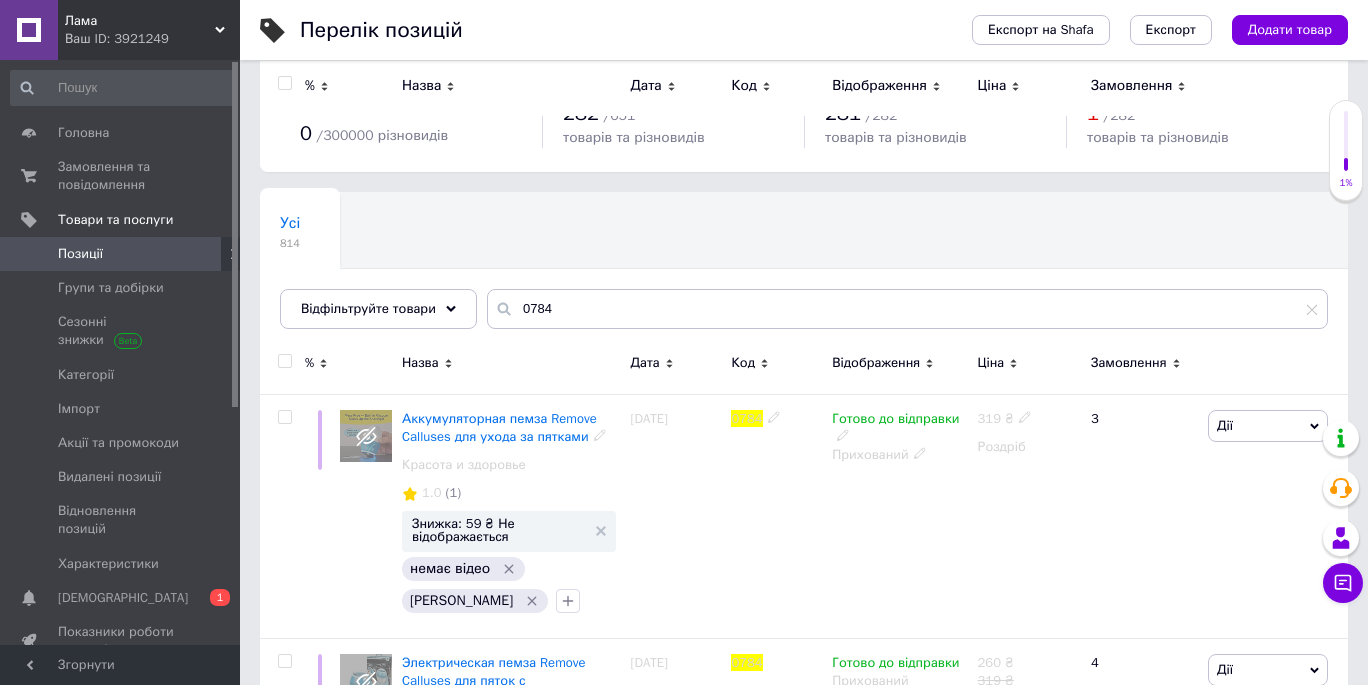 scroll, scrollTop: 0, scrollLeft: 0, axis: both 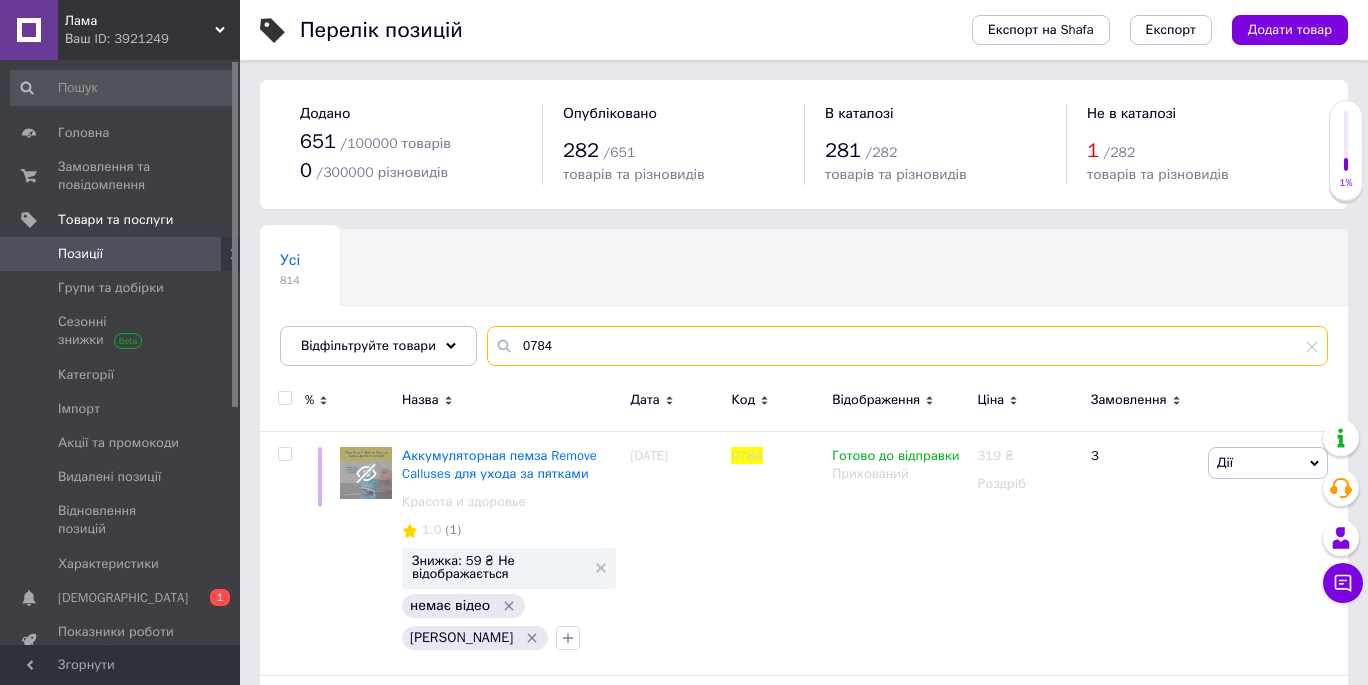 click on "0784" at bounding box center [907, 346] 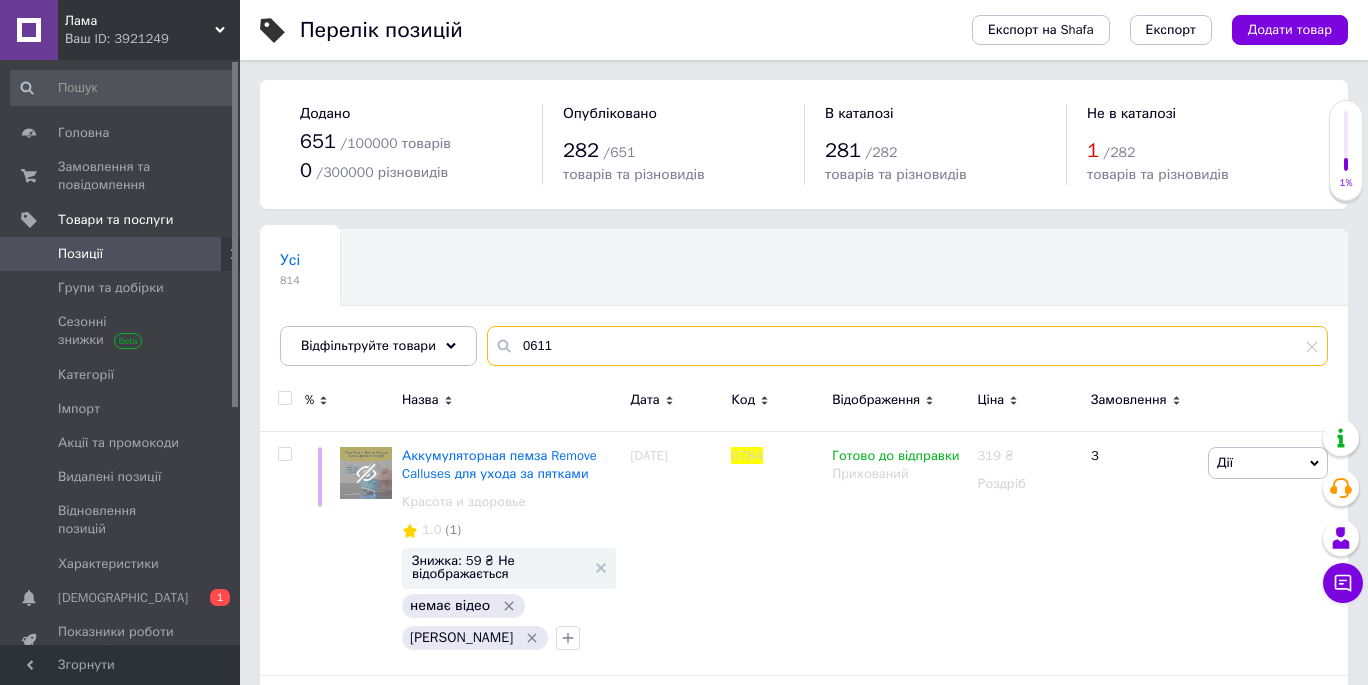 type on "0611" 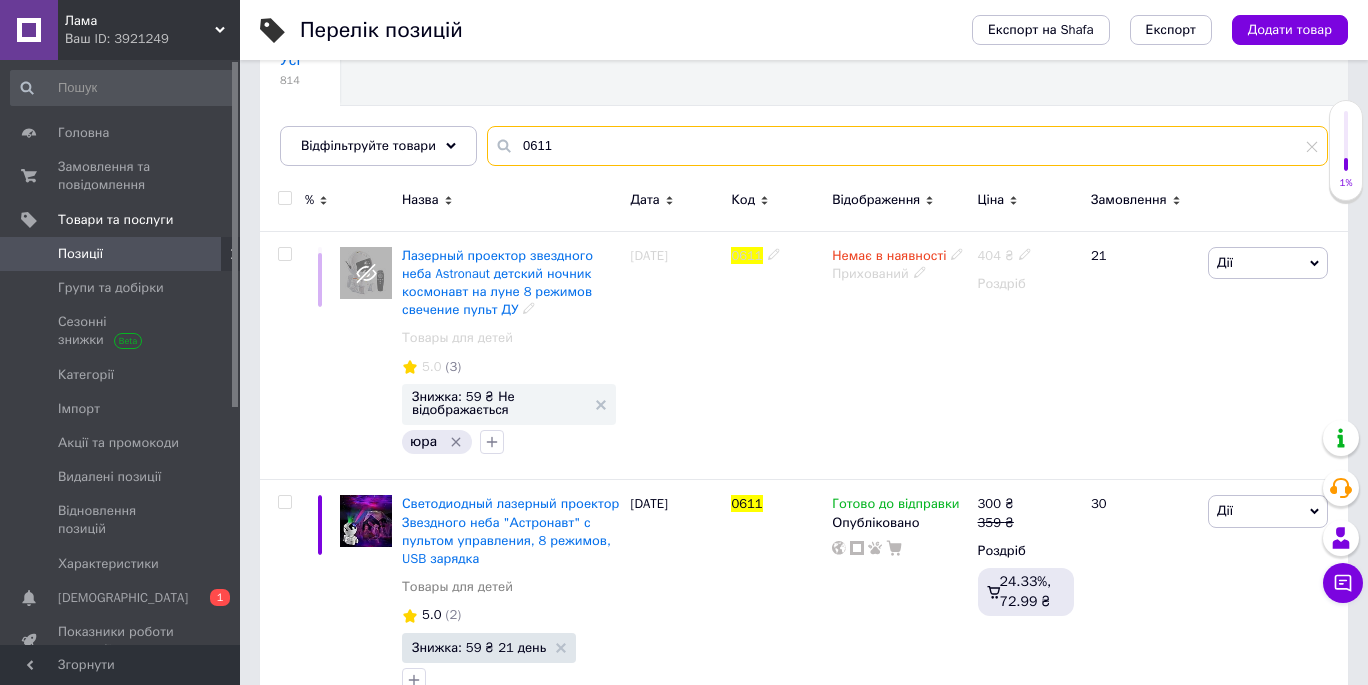scroll, scrollTop: 270, scrollLeft: 0, axis: vertical 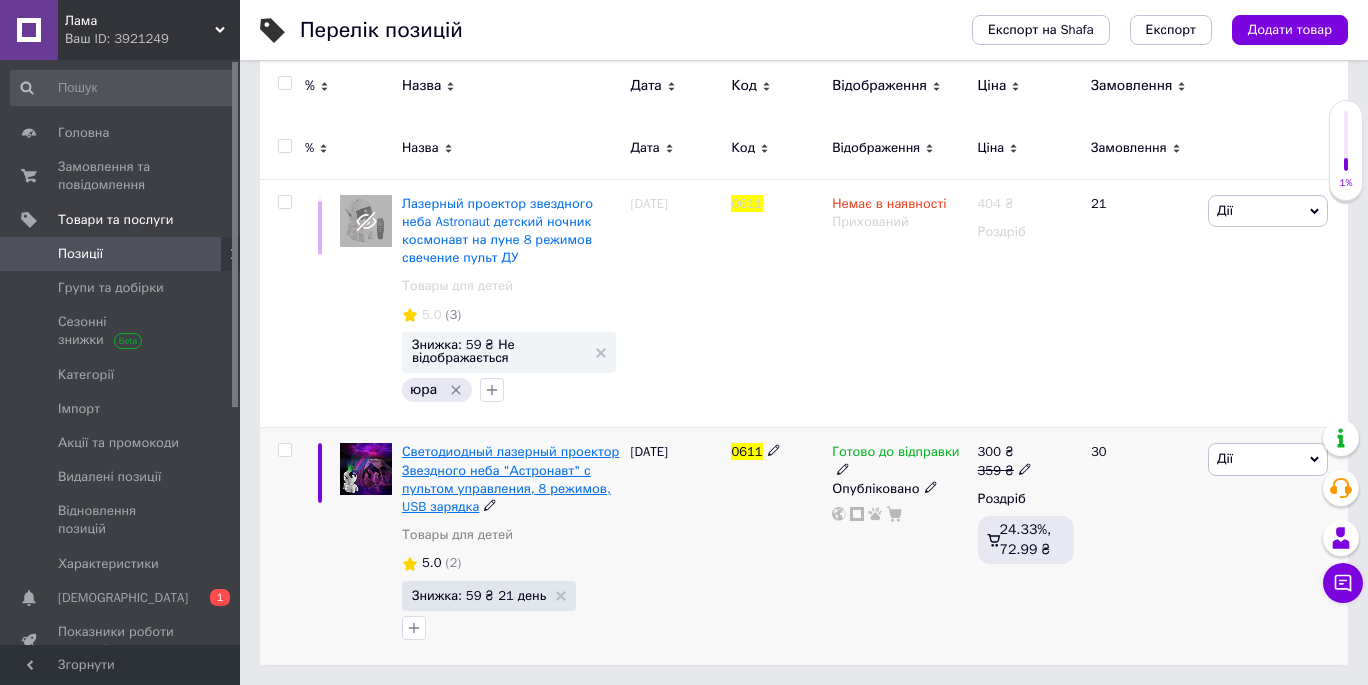 click on "Светодиодный лазерный проектор Звездного неба "Астронавт" с пультом управления, 8 режимов, USB зарядка" at bounding box center [510, 479] 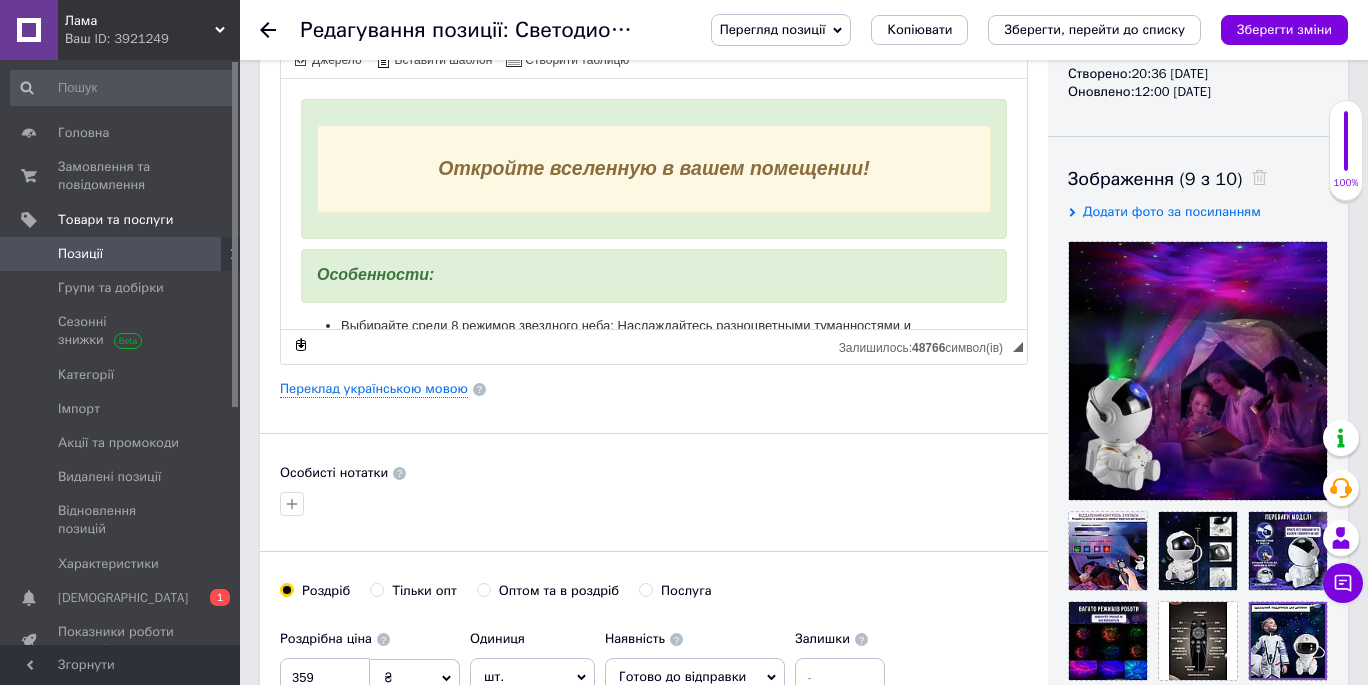 scroll, scrollTop: 555, scrollLeft: 0, axis: vertical 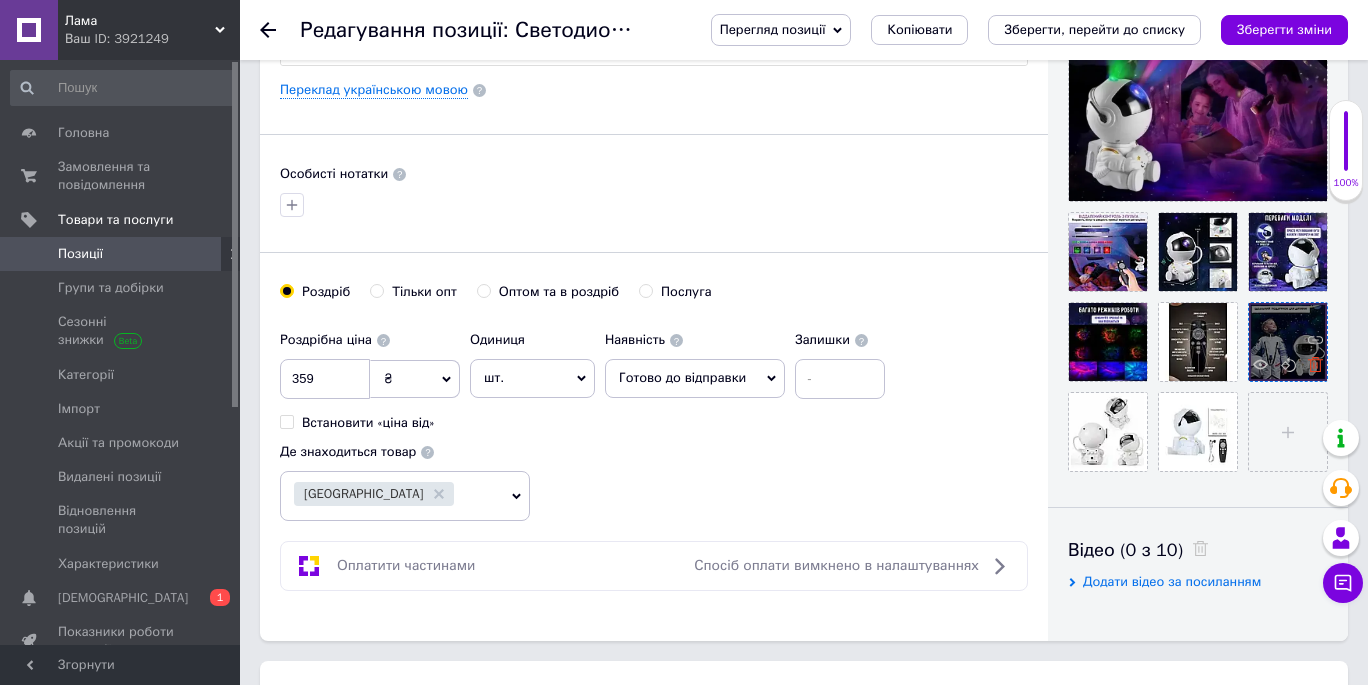 click 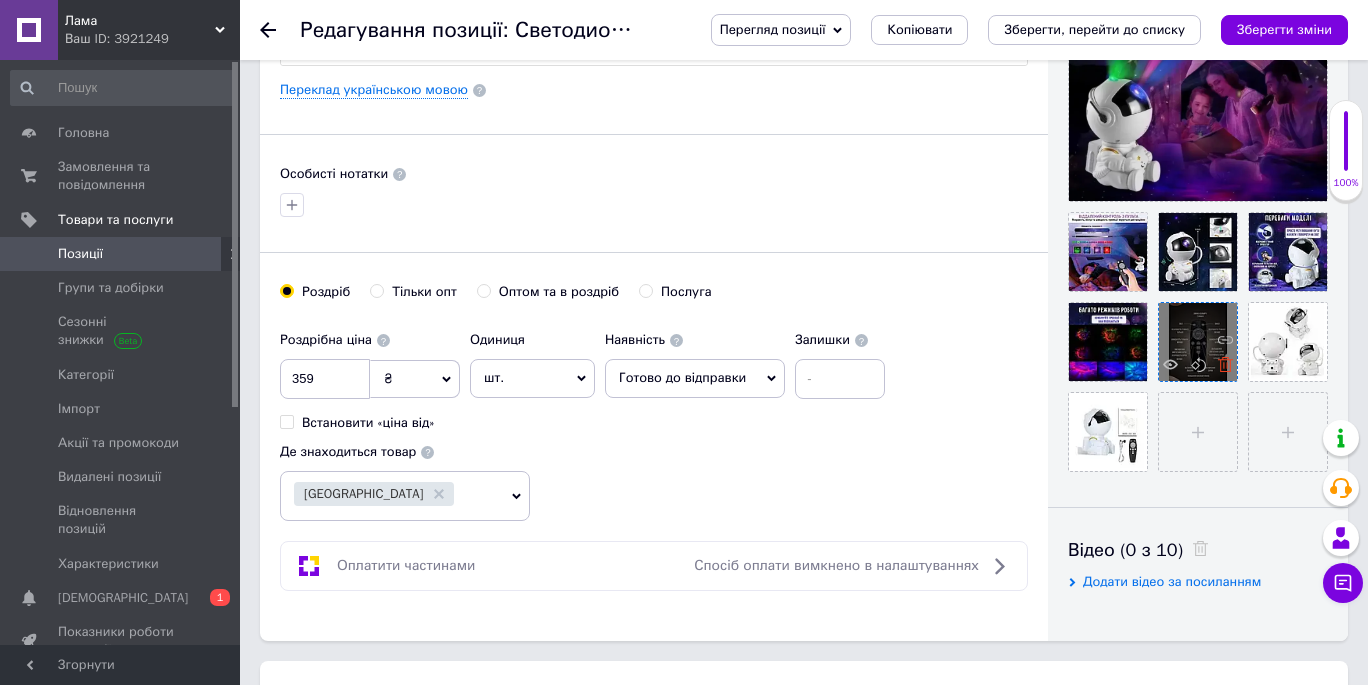 click 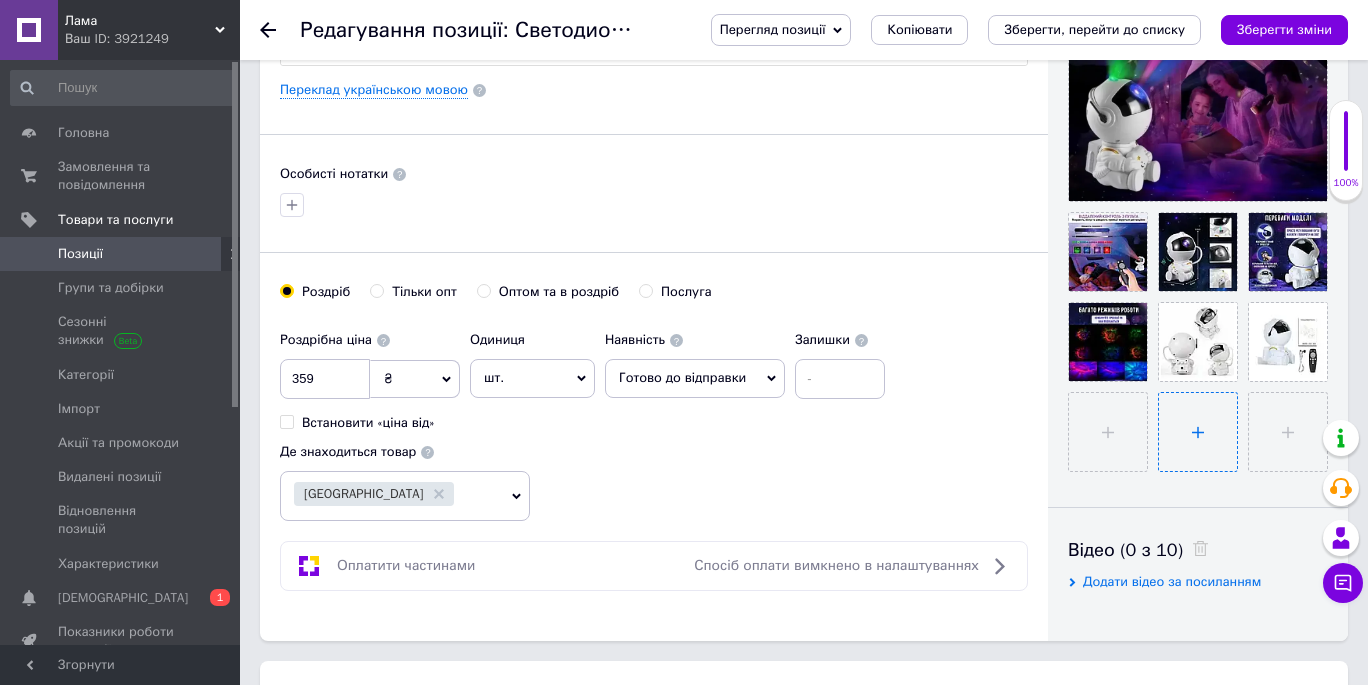 click at bounding box center (1198, 432) 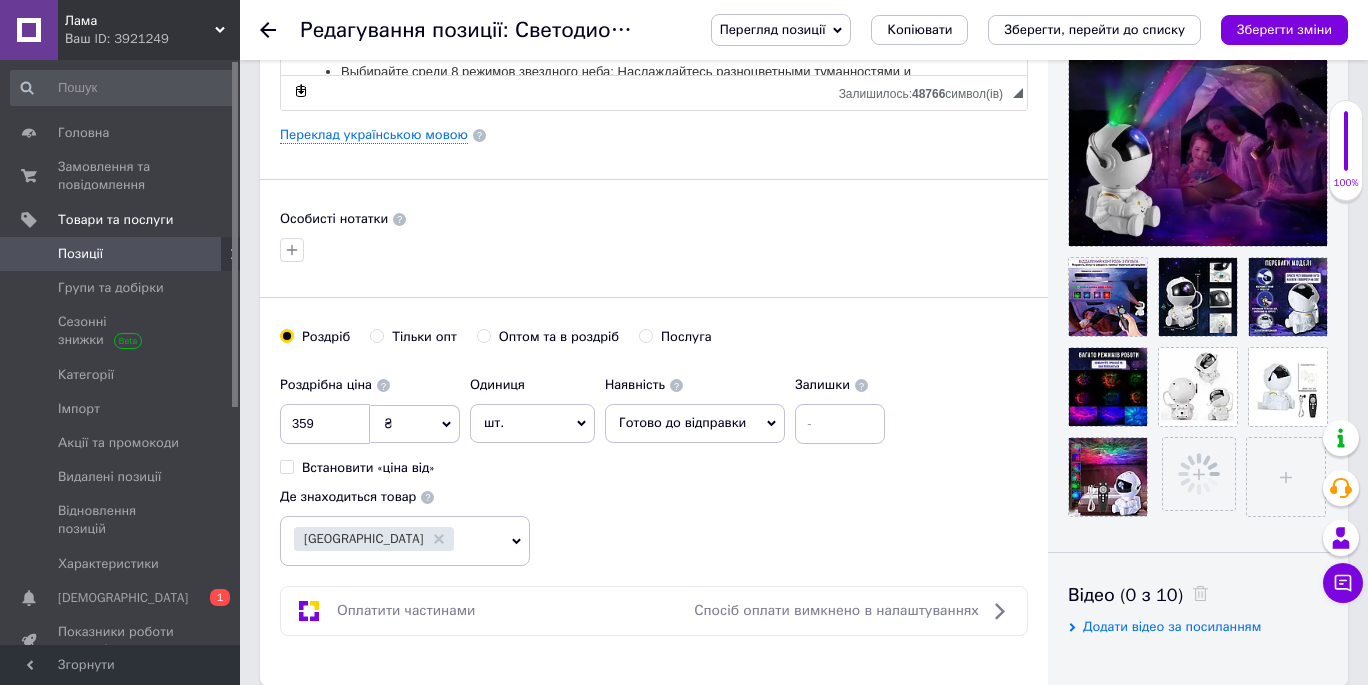 scroll, scrollTop: 494, scrollLeft: 0, axis: vertical 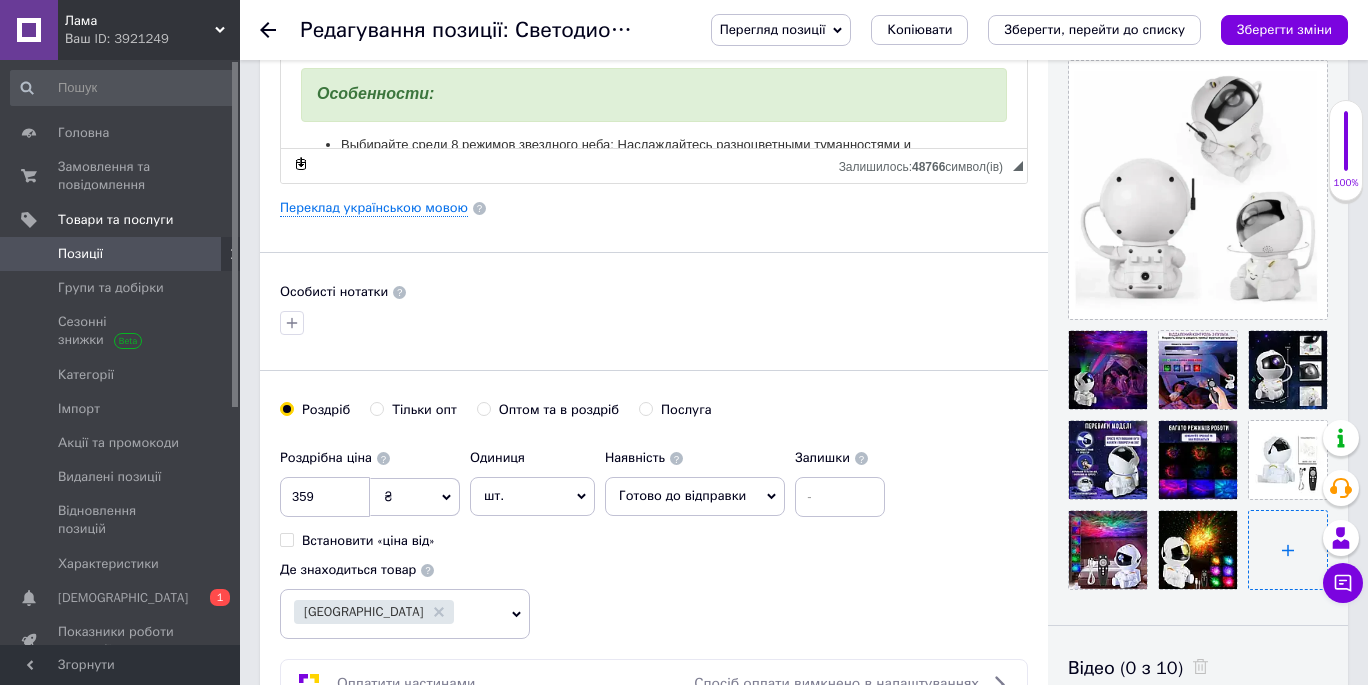 click at bounding box center (1288, 550) 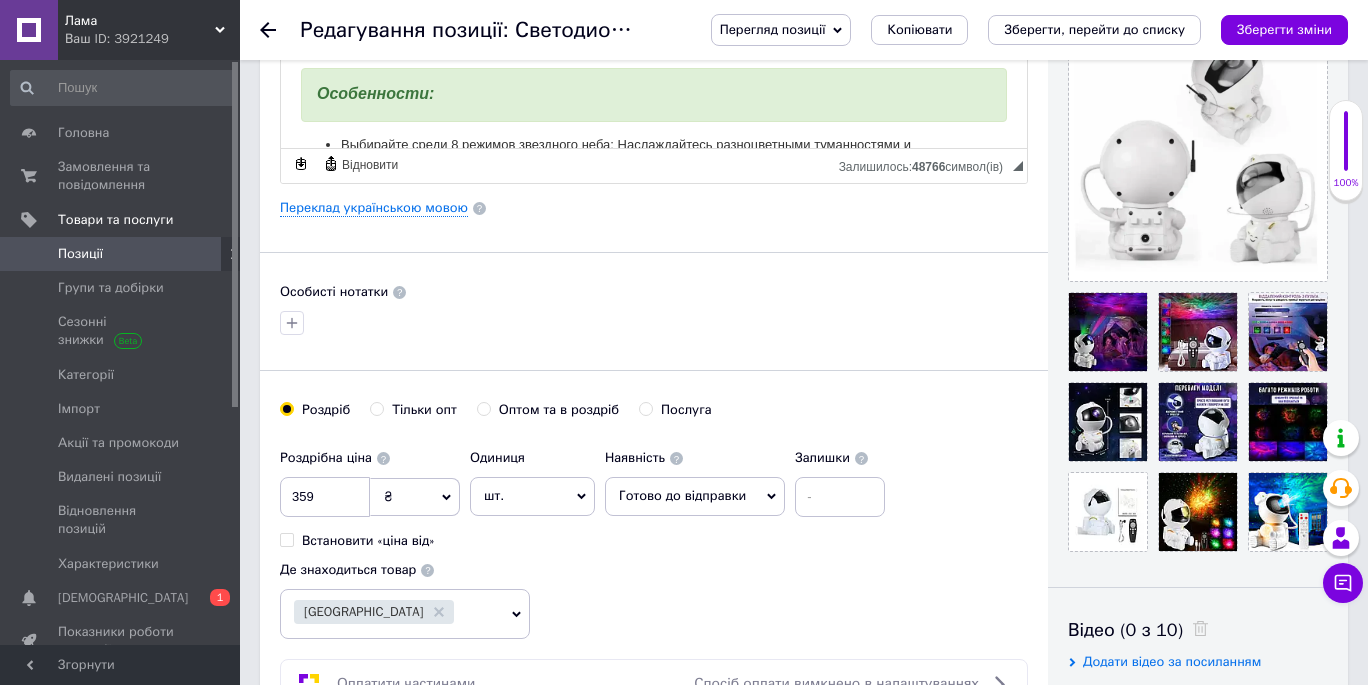 drag, startPoint x: 1106, startPoint y: 501, endPoint x: 1155, endPoint y: 297, distance: 209.80229 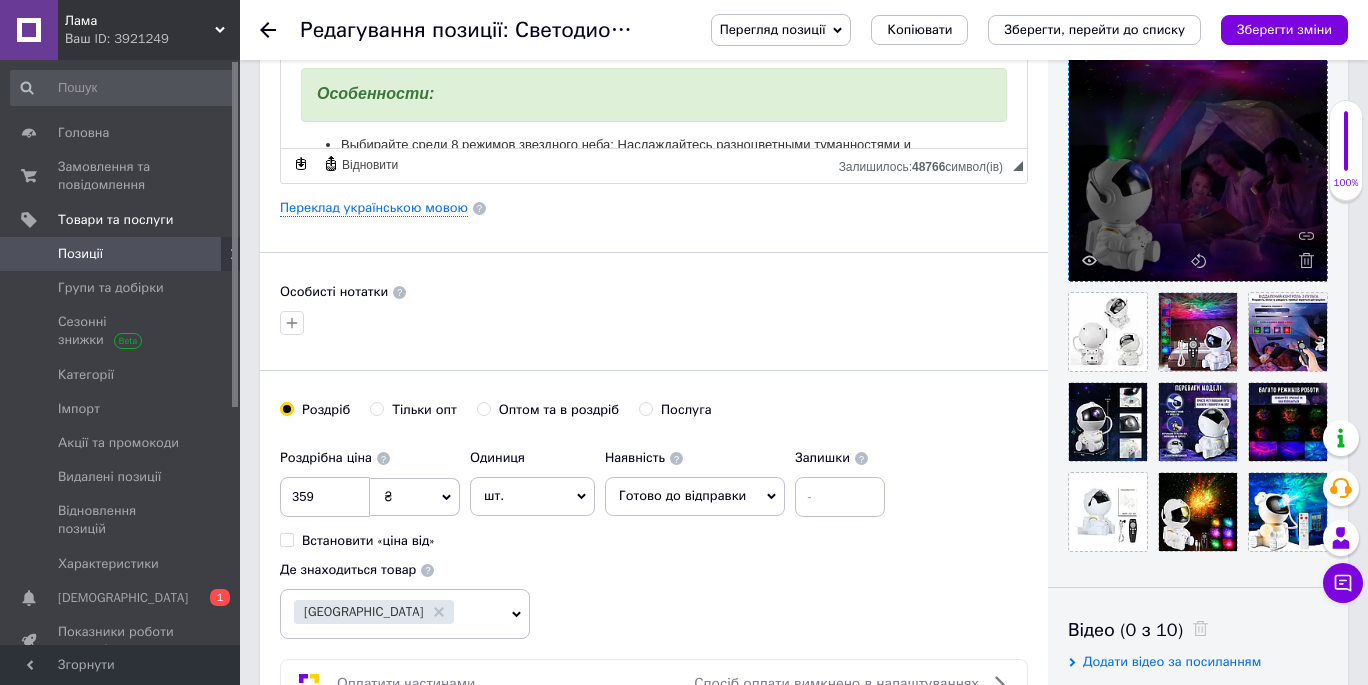 drag, startPoint x: 1098, startPoint y: 328, endPoint x: 1109, endPoint y: 245, distance: 83.725746 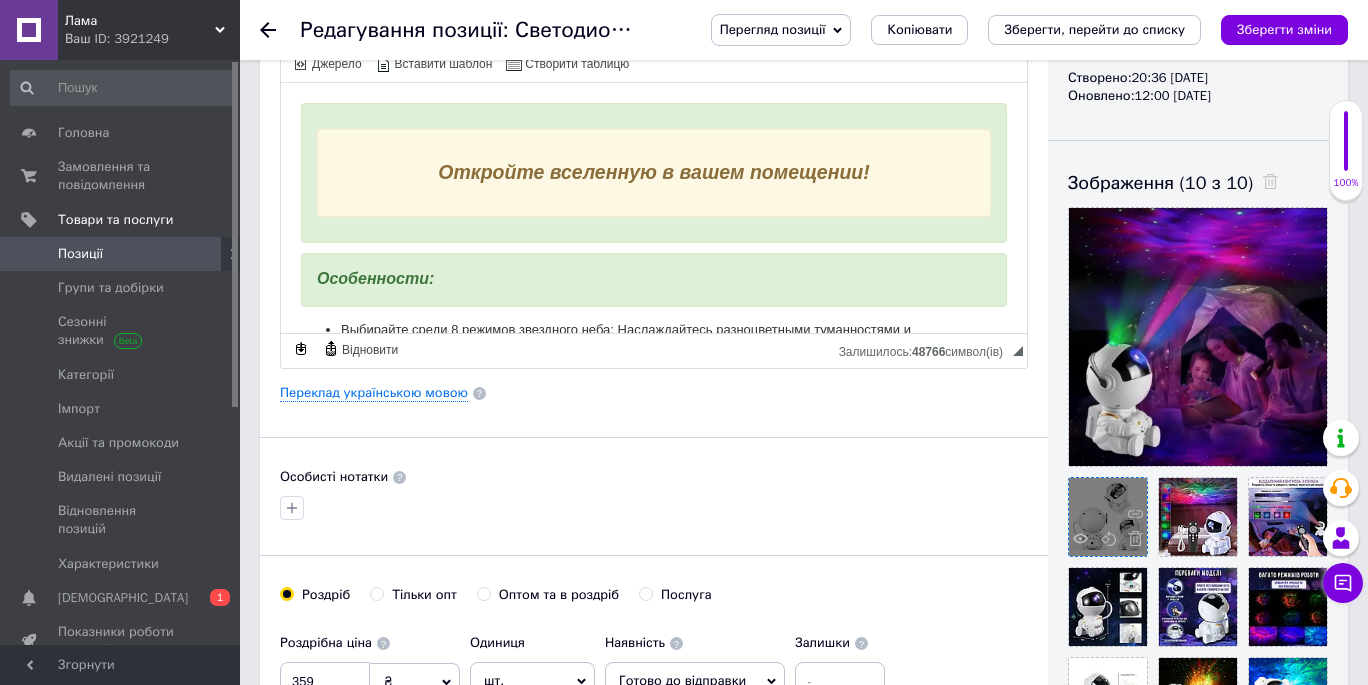 scroll, scrollTop: 249, scrollLeft: 0, axis: vertical 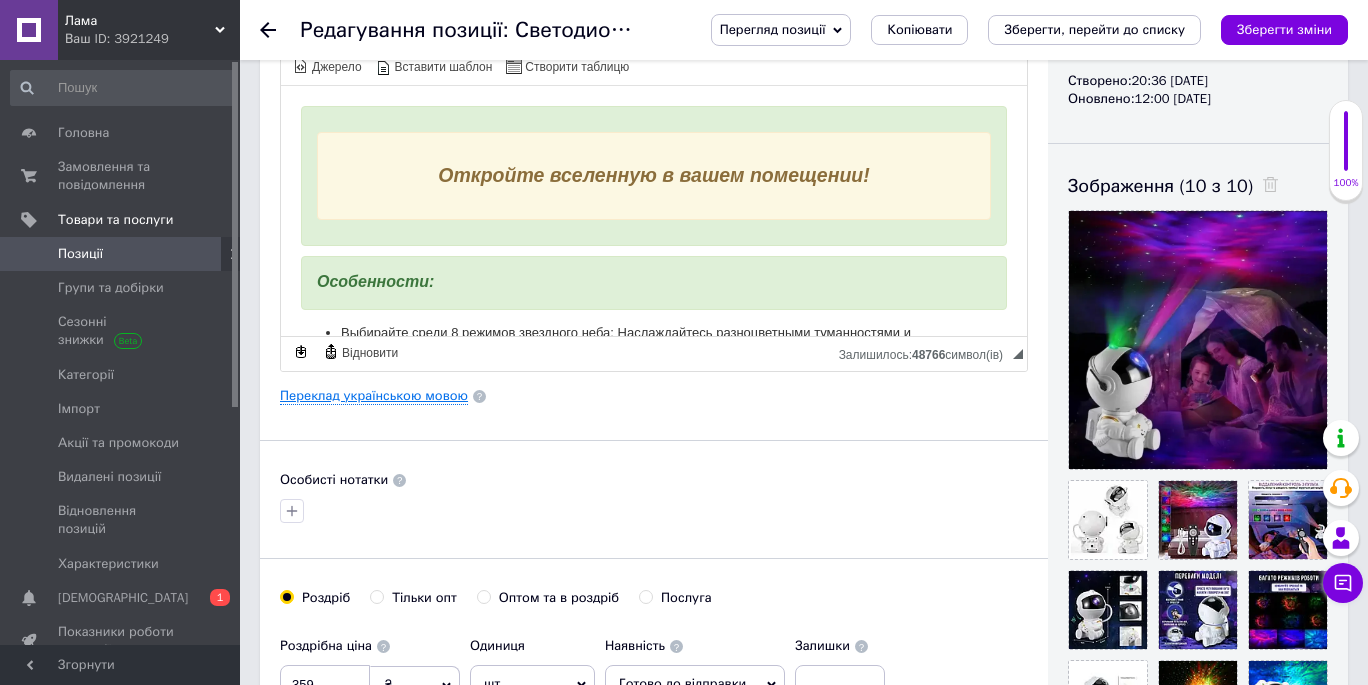 click on "Переклад українською мовою" at bounding box center [374, 396] 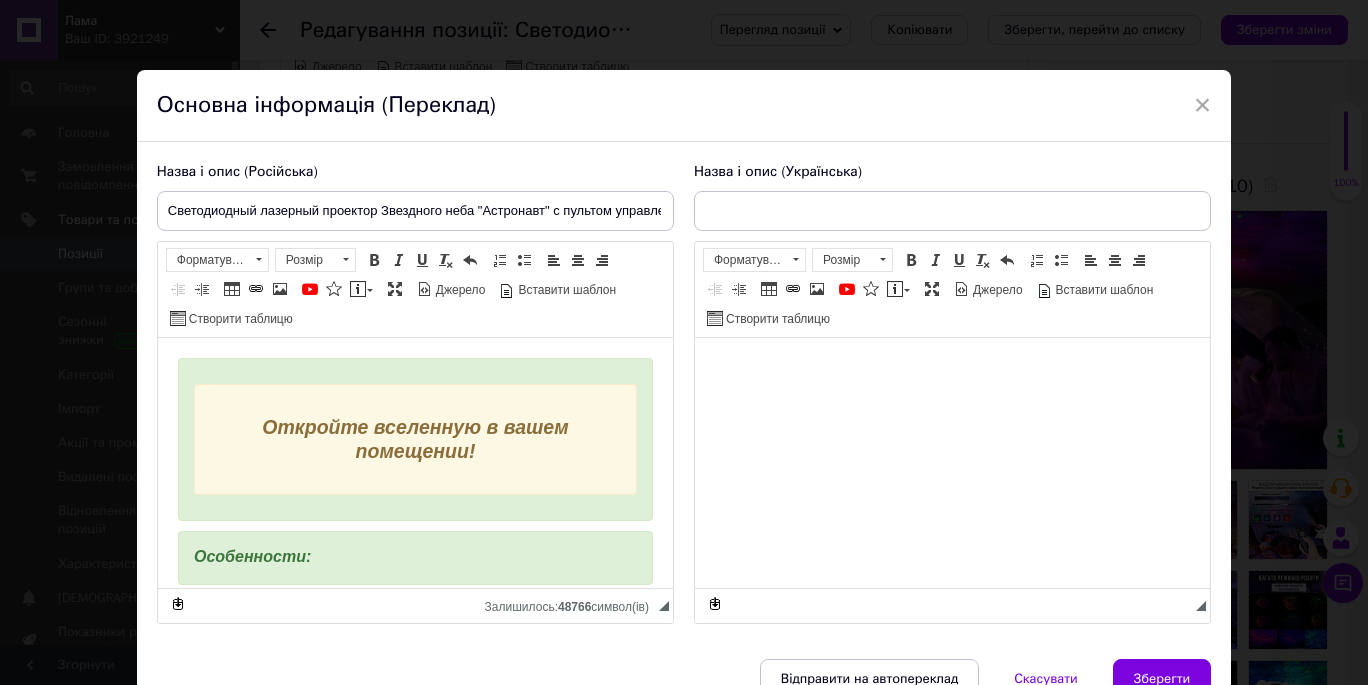 scroll, scrollTop: 0, scrollLeft: 0, axis: both 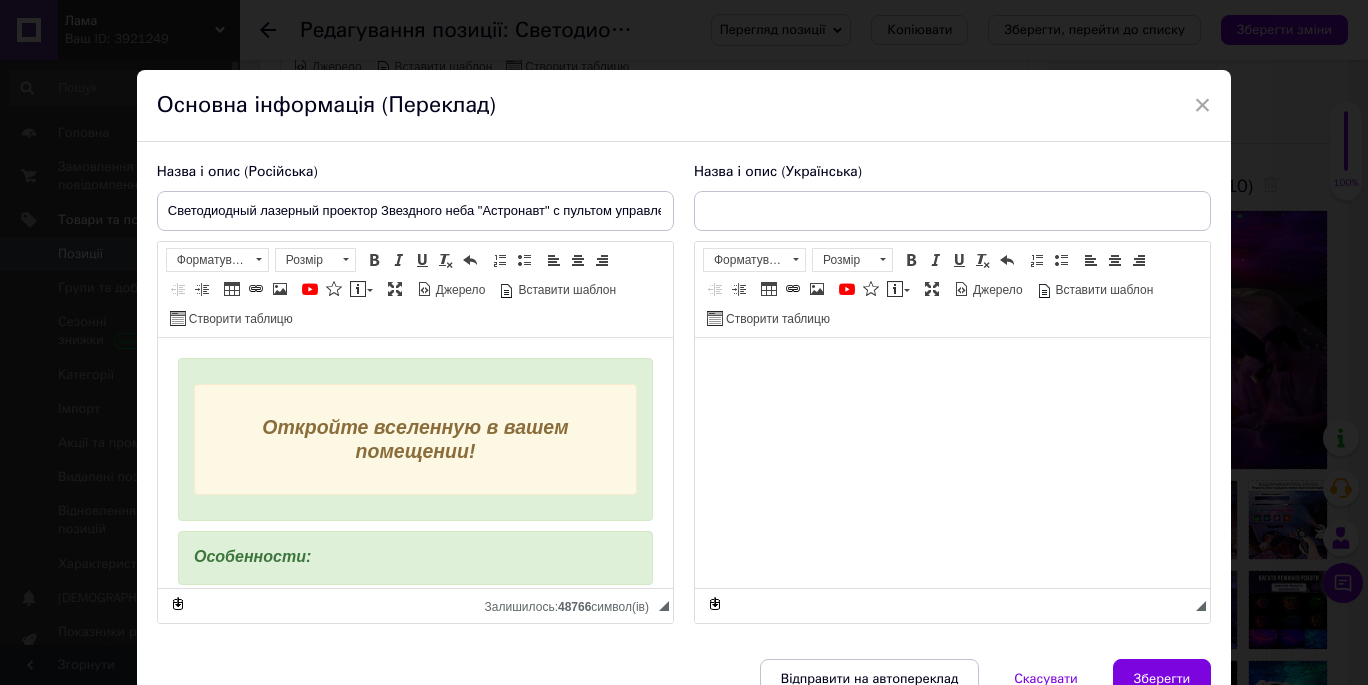 type on "Світлодіодний лазерний проектор Зоряного неба "Астронавт" з пультом управління, 8 режимів, USB зарядка" 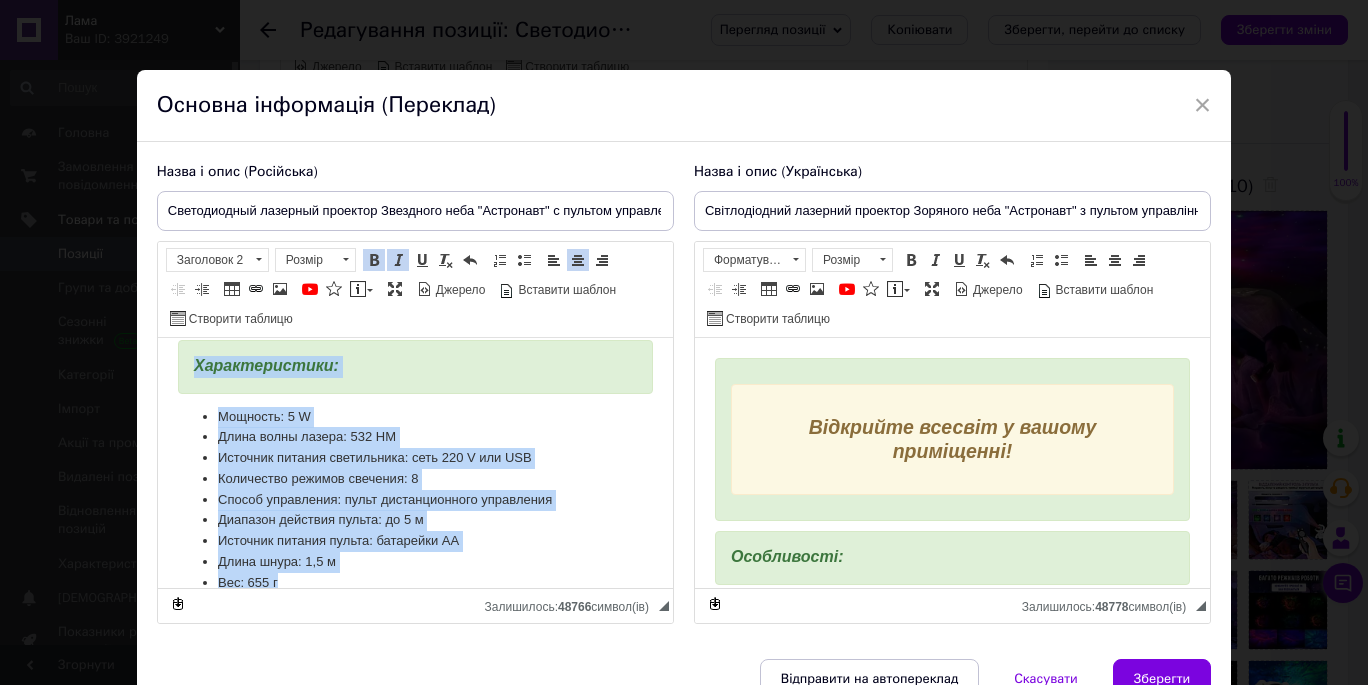 scroll, scrollTop: 836, scrollLeft: 0, axis: vertical 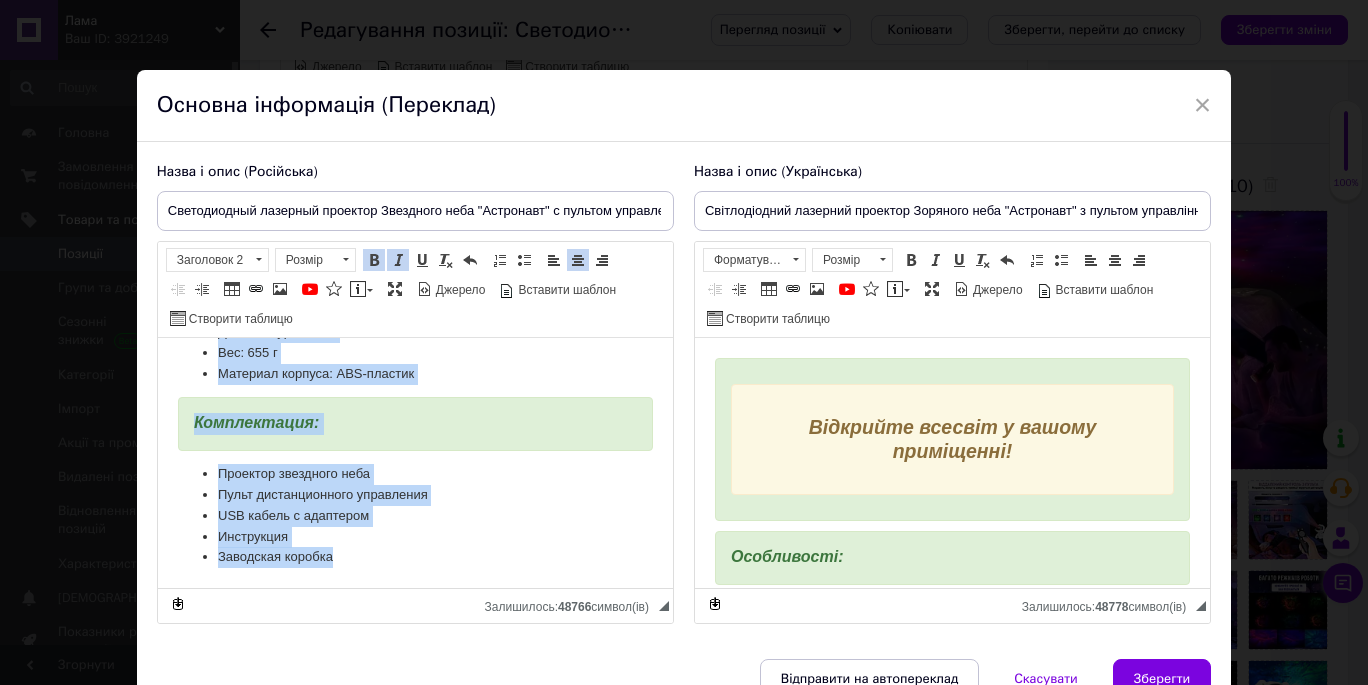 drag, startPoint x: 249, startPoint y: 399, endPoint x: 368, endPoint y: 571, distance: 209.15306 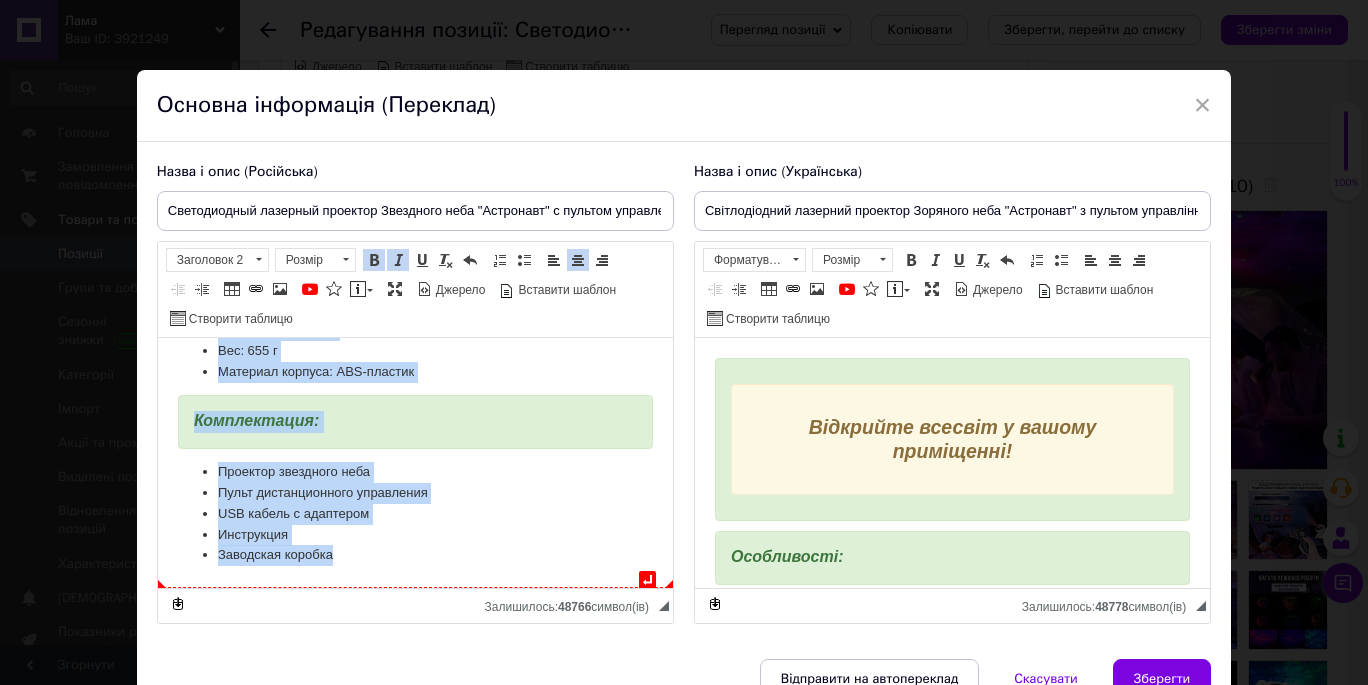 copy on "Loremips dolorsita c adipi elitseddo! Eiusmodtemp: Incididun utlab 5 etdolor magnaaliq enim: Adminimveniam quisnostrudex ullamcolabor n aliquipexe commodoc, duisaute irureinrepreh voluptatev essecil. Fugiatnull pariaturexce sintocc c nonproi suntcu quiofficiadese mollitanim, idestlaboru pers, undeomn, istenatu errorvol accusantiu d laudan totamr aperiameaqueips q abillo inven. Veritatisquas archit: Beatae vitaedicta e nemoe ipsamquia vo aspernatu, autoditfugi consequuntu Magn, dolores eosratione sequ nesciu nequeporr. Quisquamdol adip numquame: Moditempo incidu magnamquae, etiamminusso nobiseligen o cumq nihilimp, quoplace facerepos assumenda. Repellendustemp autemqui officiisde r necessitatib: Saepeeveni vo repudiandaer i earumhic TEN-sapiente, delectusrei vol maioresa perfe dolor. Asperioresrepe: Minimnos: 1 E Ullam corpo suscip: 951 LA Aliquidc consequ quidmaximem: mole 577 H qui RER Facilisexp distinc namliber: 0 Tempor cumsolutan: elige optiocumquenih impeditmin Quodmaxi placeatf possim: om 4 l Ipsumd..." 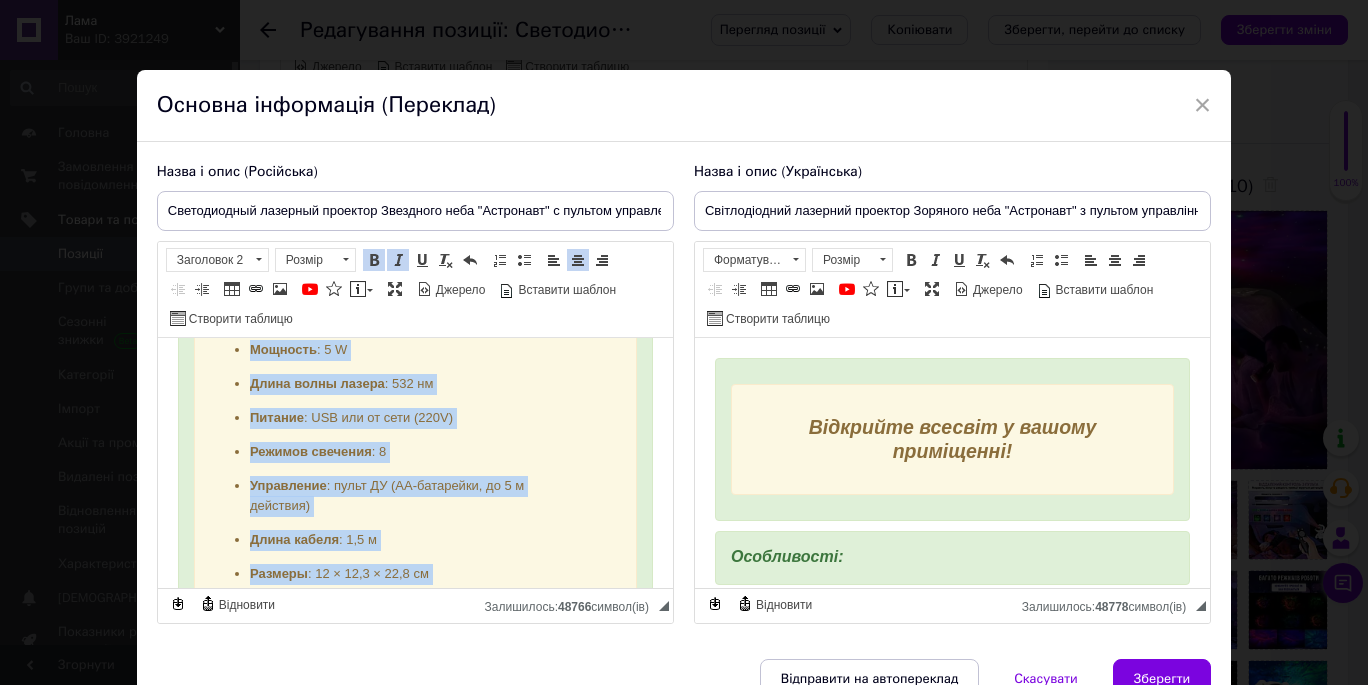 scroll, scrollTop: 1417, scrollLeft: 0, axis: vertical 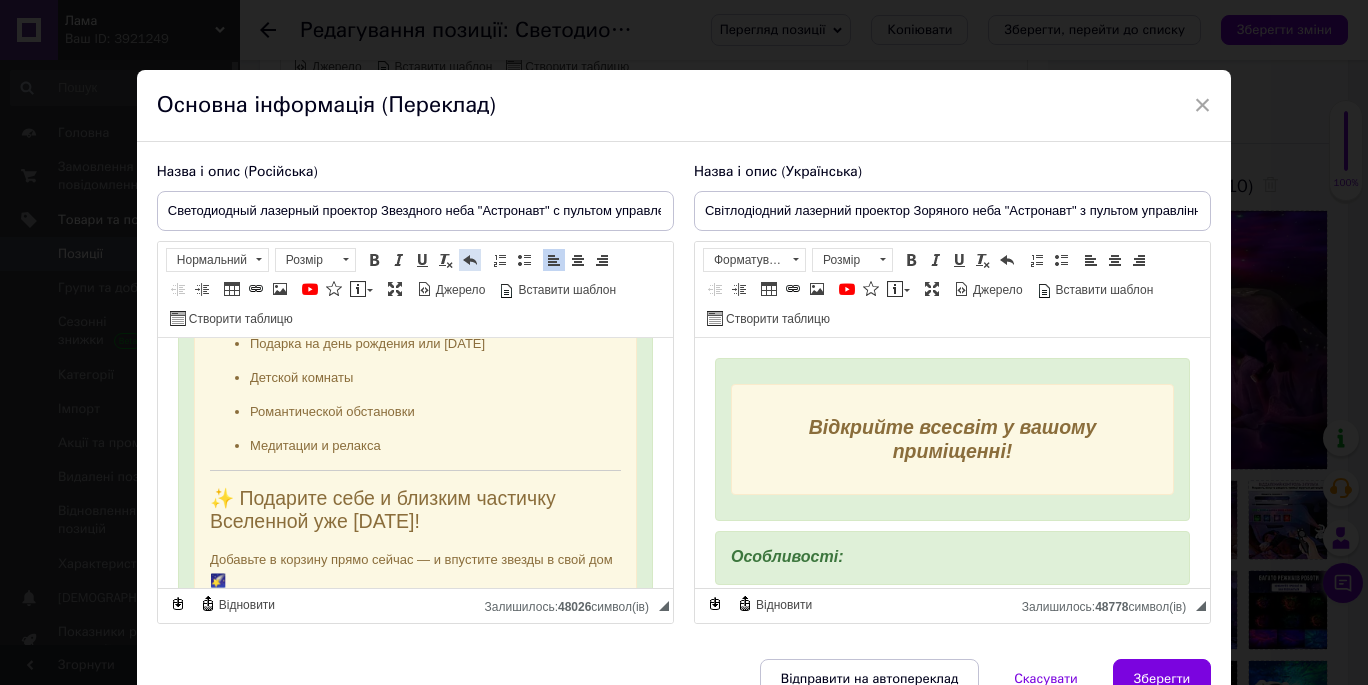 click at bounding box center (470, 260) 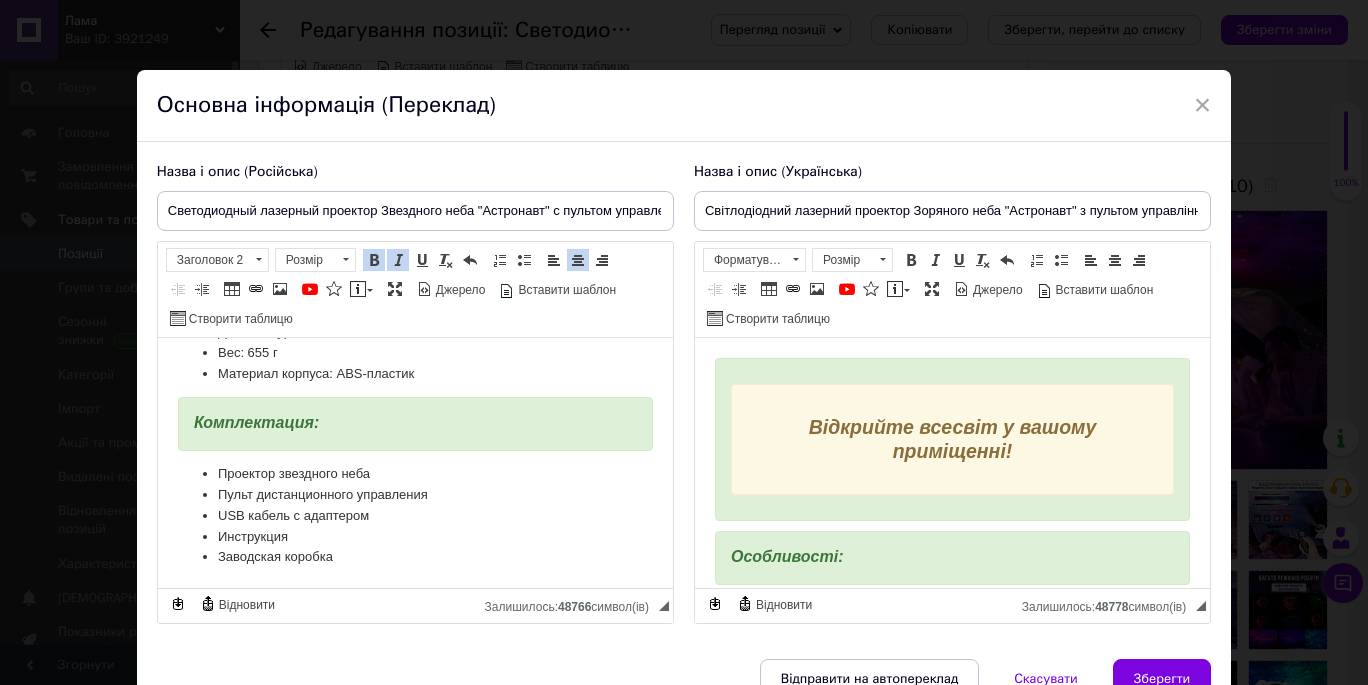 scroll, scrollTop: 0, scrollLeft: 0, axis: both 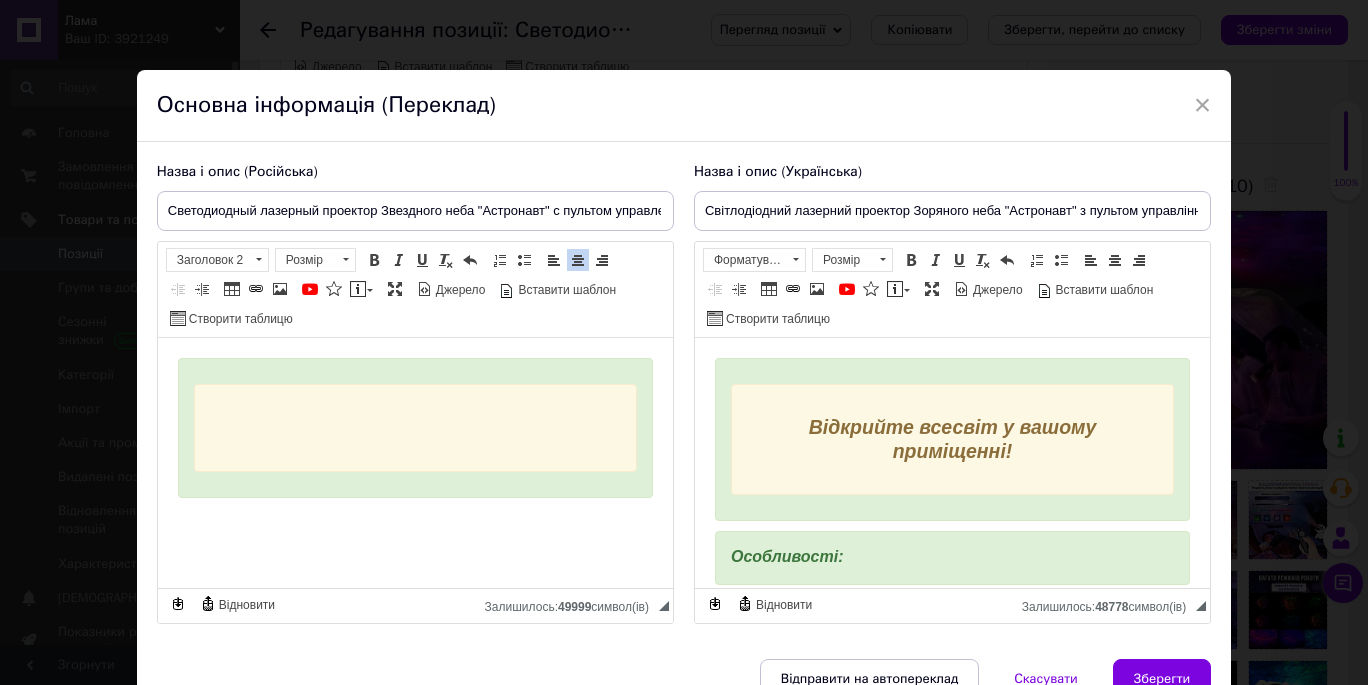 type 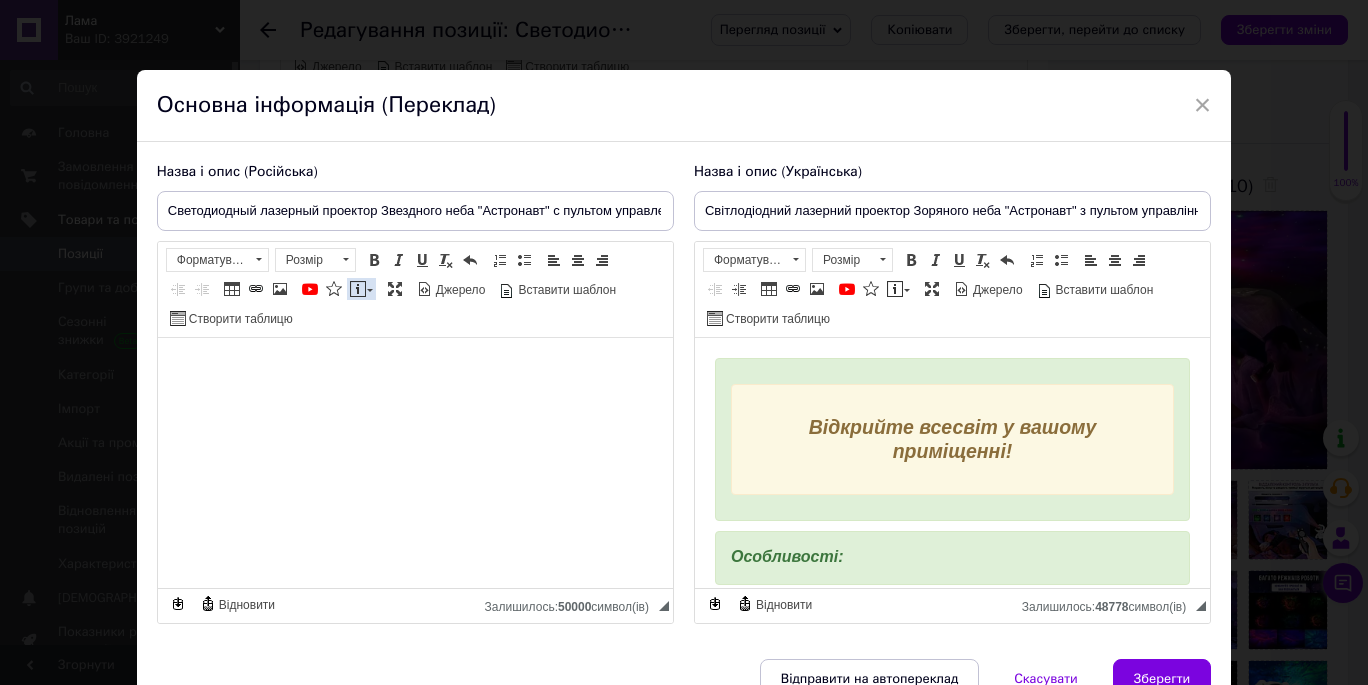 click at bounding box center (358, 289) 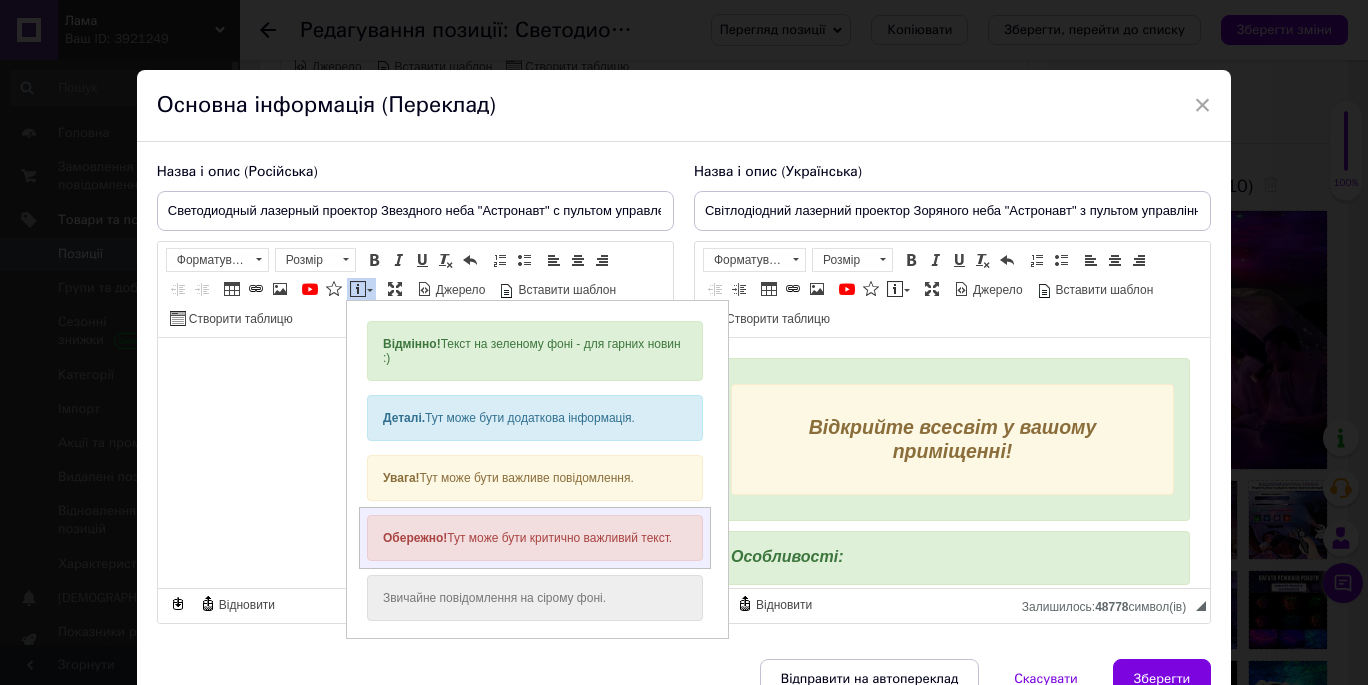 scroll, scrollTop: 0, scrollLeft: 0, axis: both 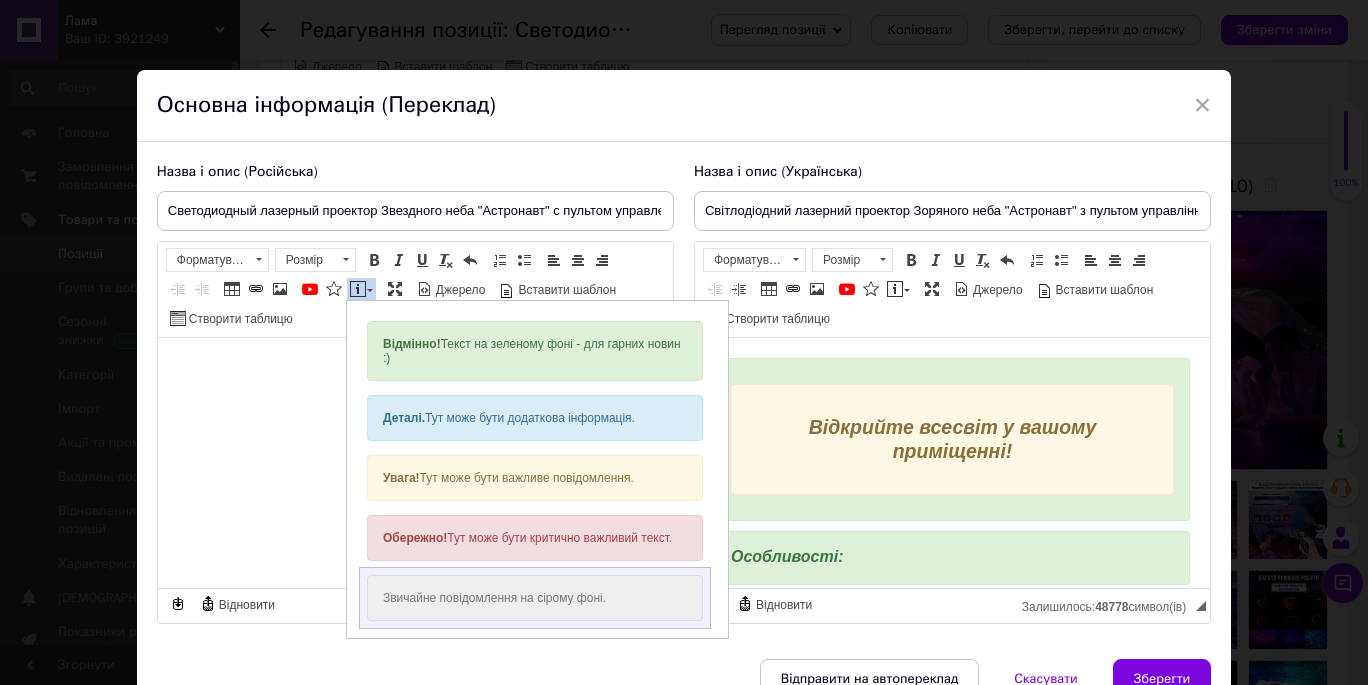 click on "Звичайне повідомлення на сірому фоні." at bounding box center (535, 597) 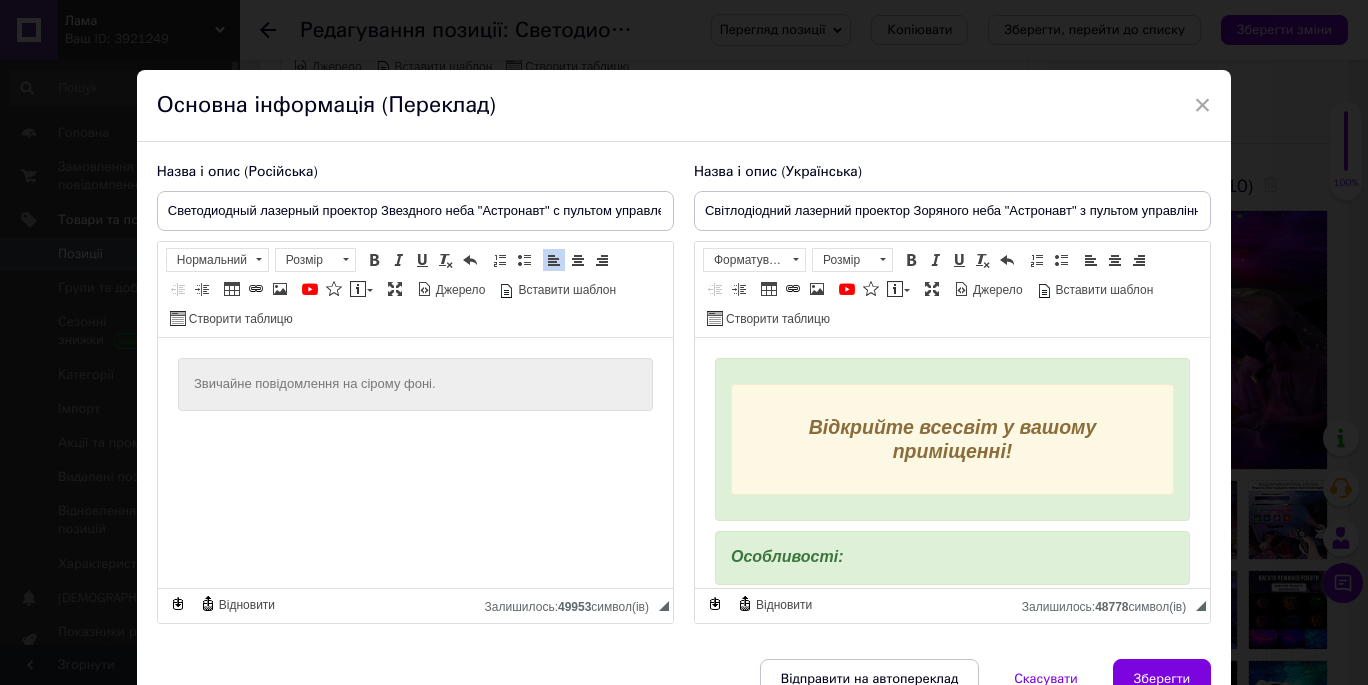 click on "Звичайне повідомлення на сірому фоні." at bounding box center [414, 384] 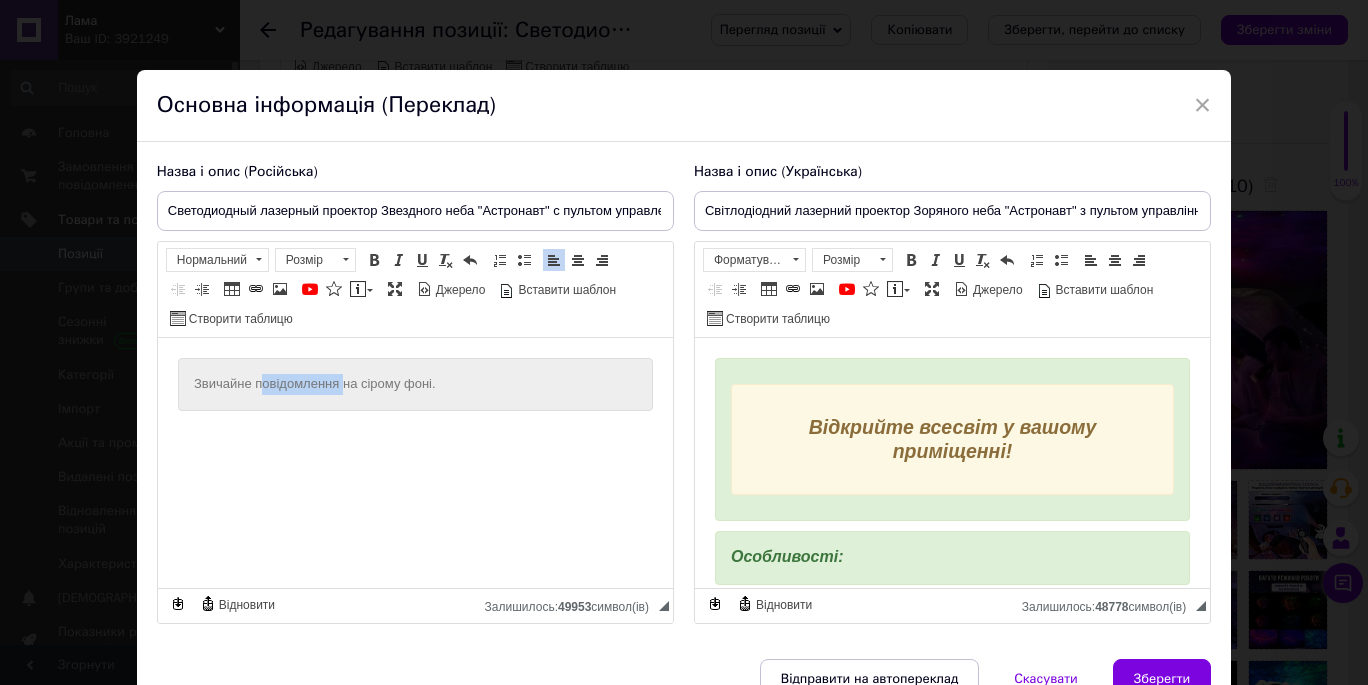 click on "Звичайне повідомлення на сірому фоні." at bounding box center [414, 384] 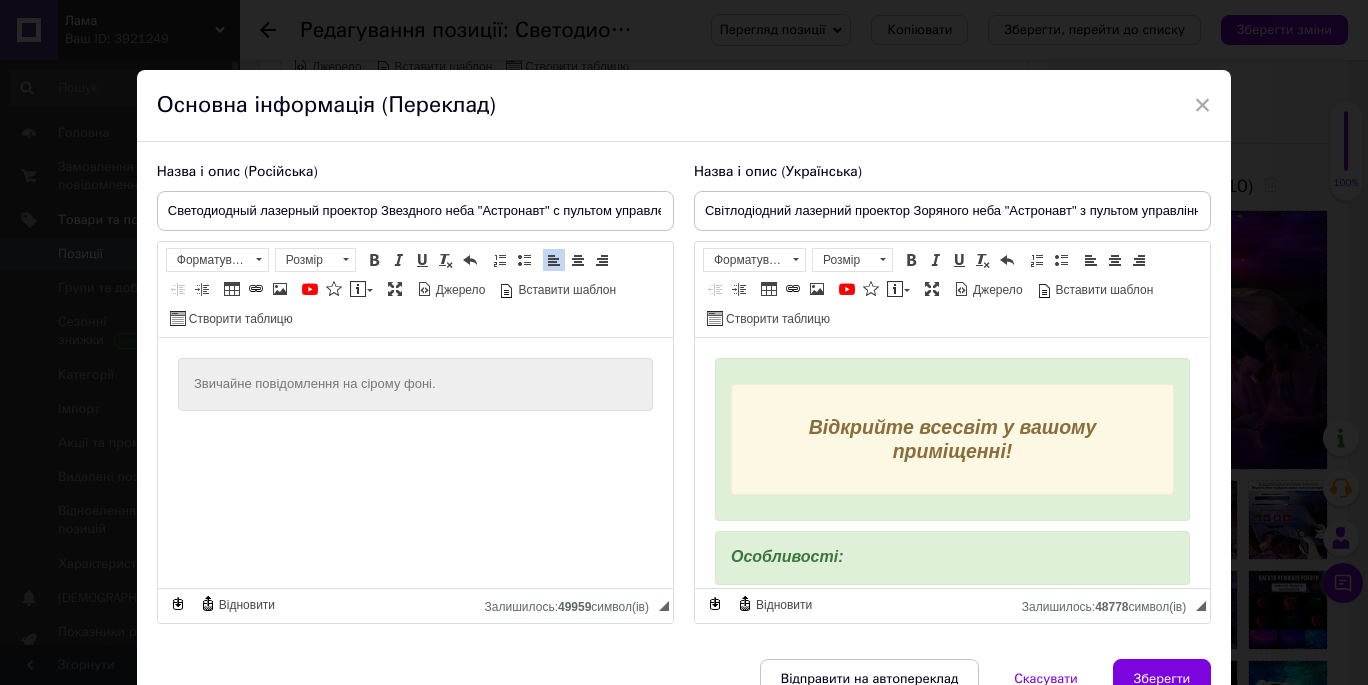 click on "Звичайне повідомлення на сірому фоні." at bounding box center (414, 384) 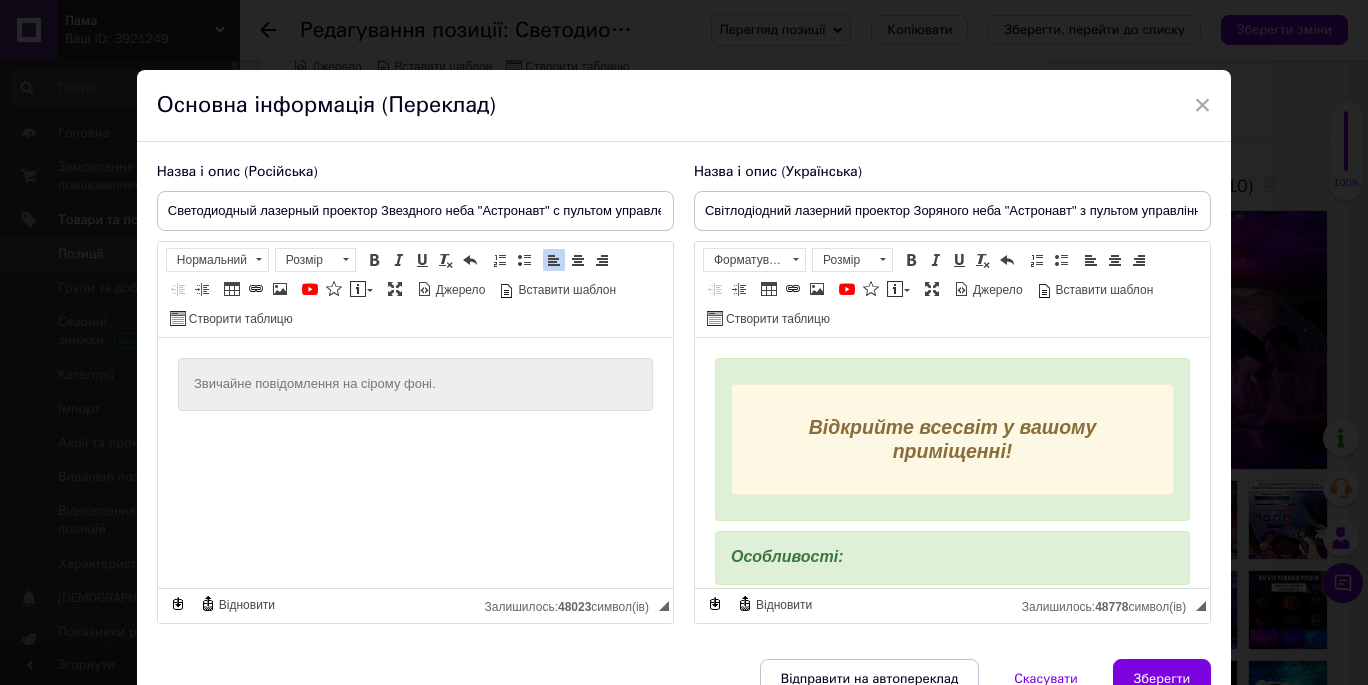 scroll, scrollTop: 1349, scrollLeft: 0, axis: vertical 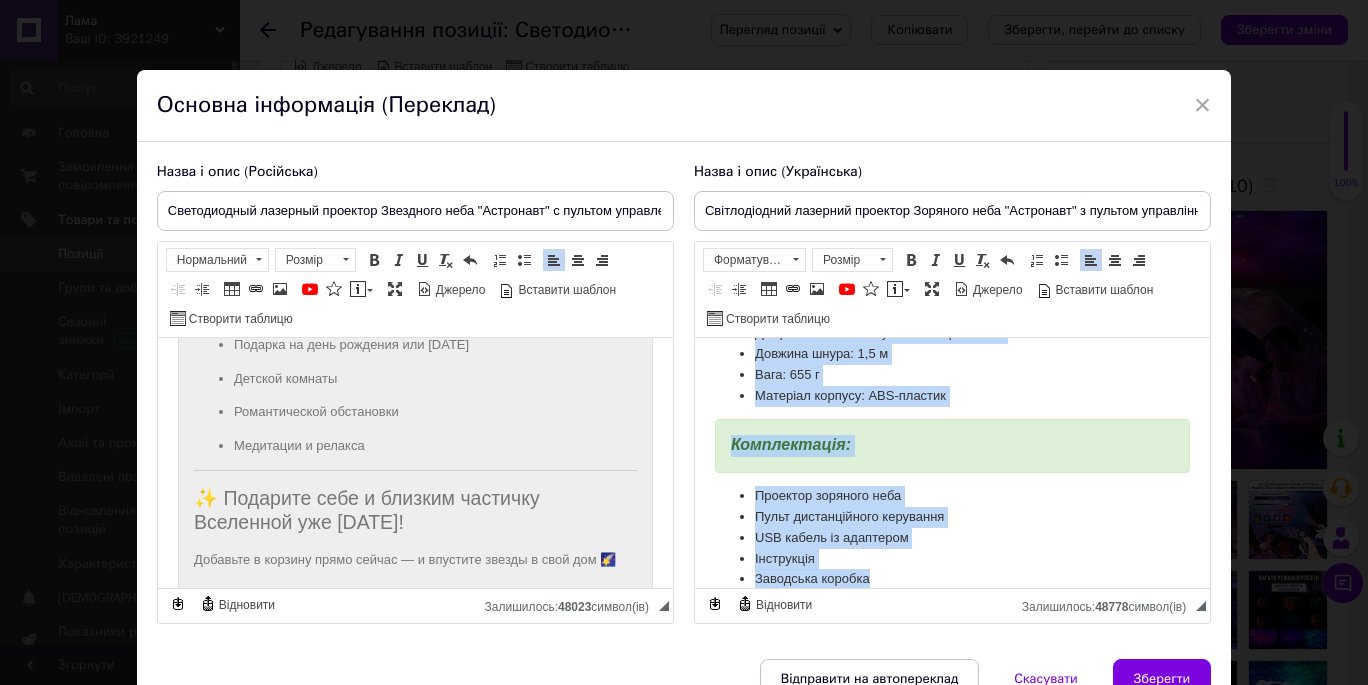 drag, startPoint x: 743, startPoint y: 404, endPoint x: 806, endPoint y: 626, distance: 230.76611 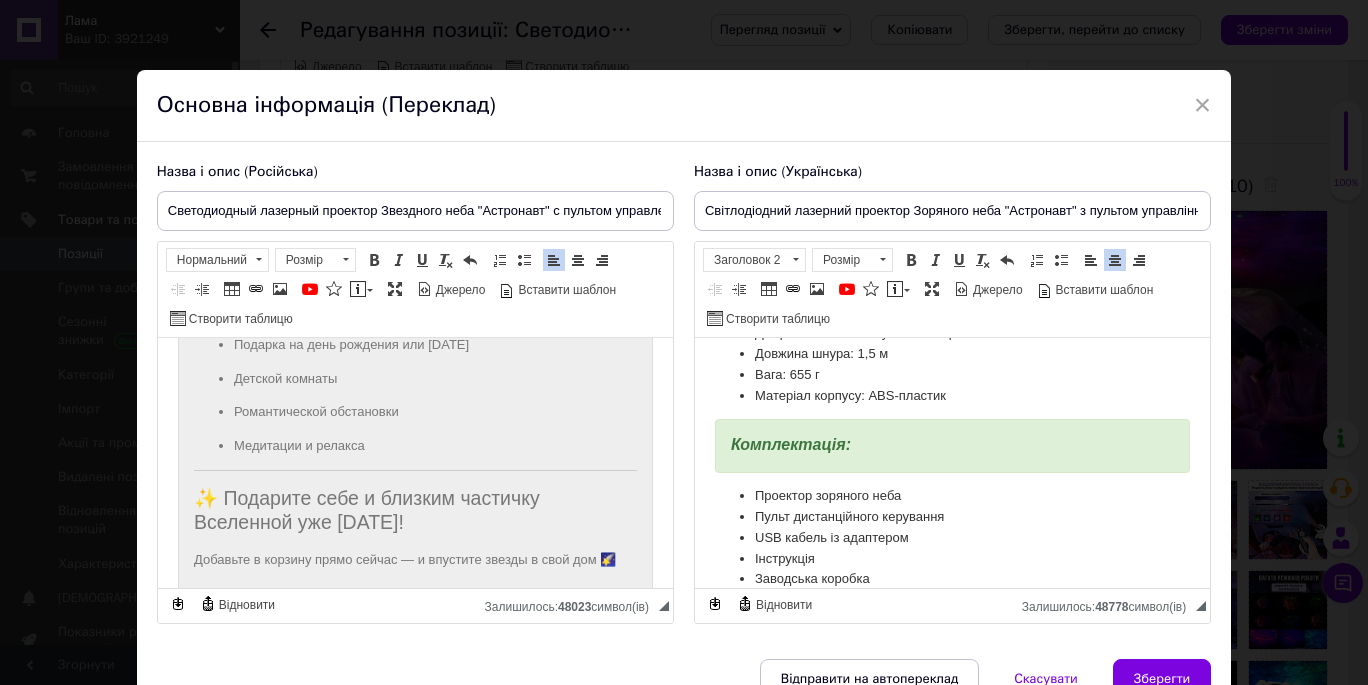 scroll, scrollTop: 0, scrollLeft: 0, axis: both 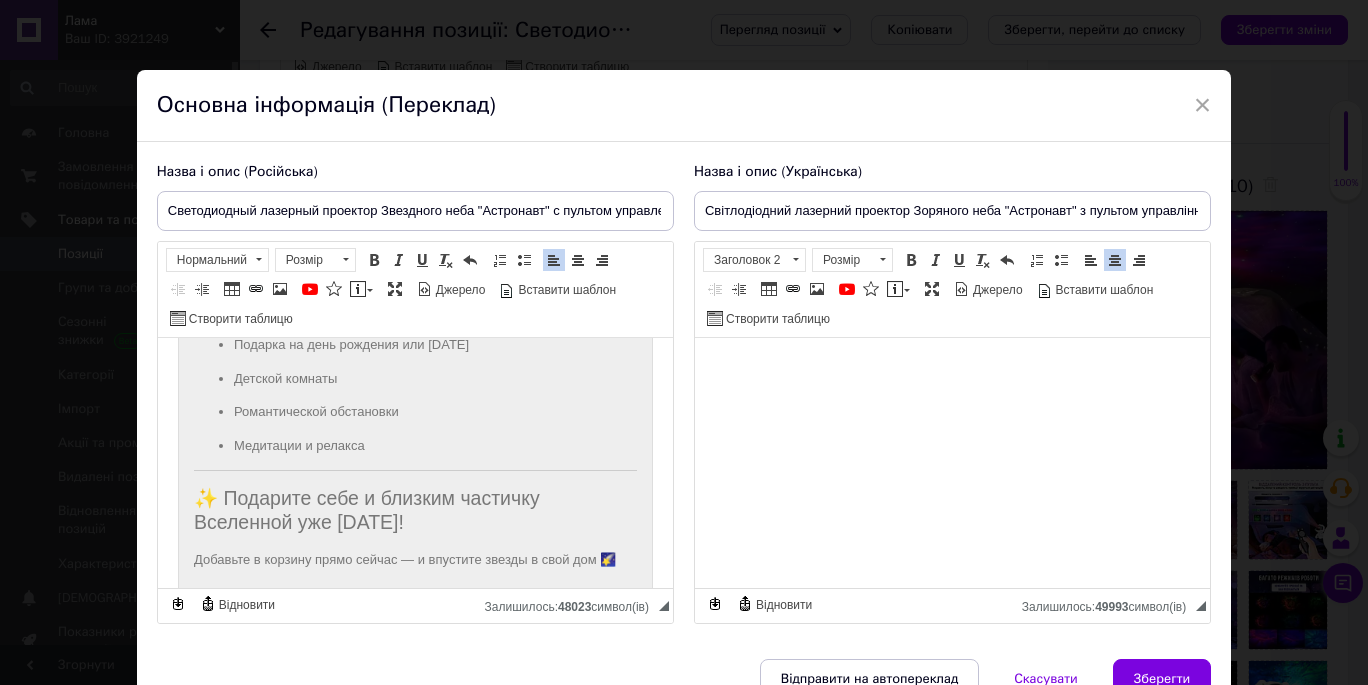 type 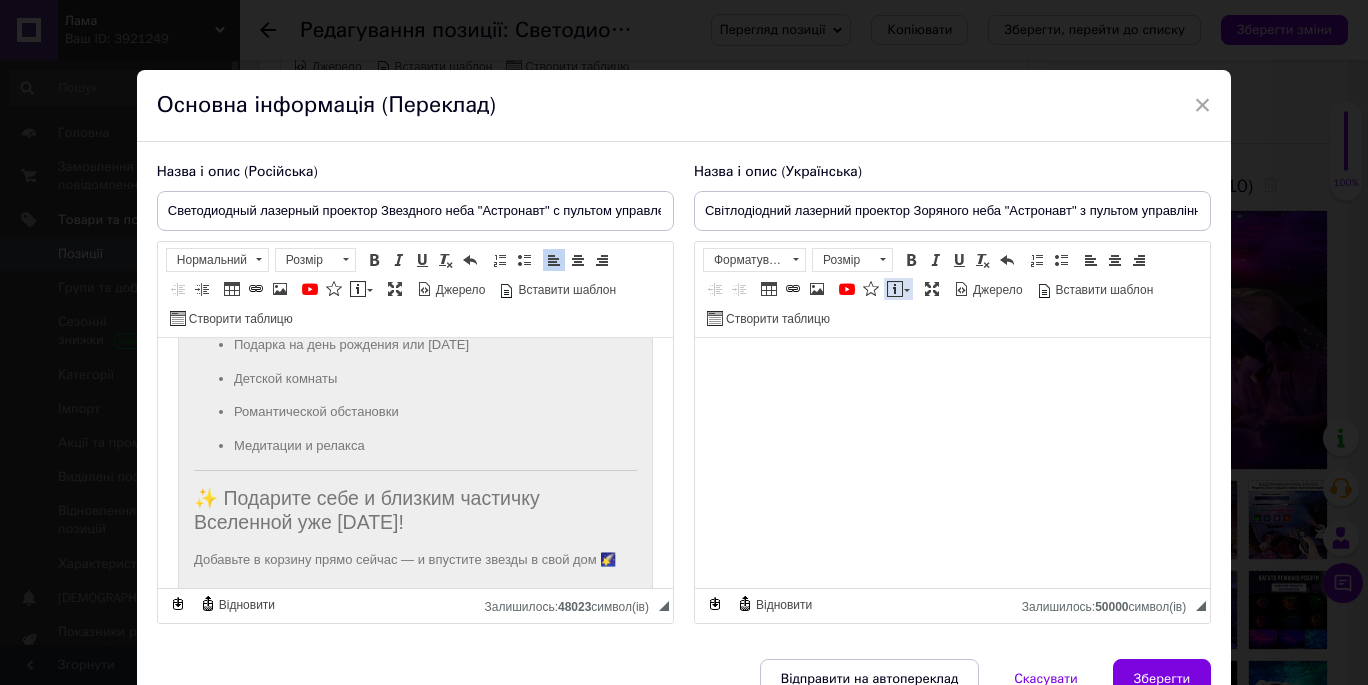 click on "Вставити повідомлення" at bounding box center [898, 289] 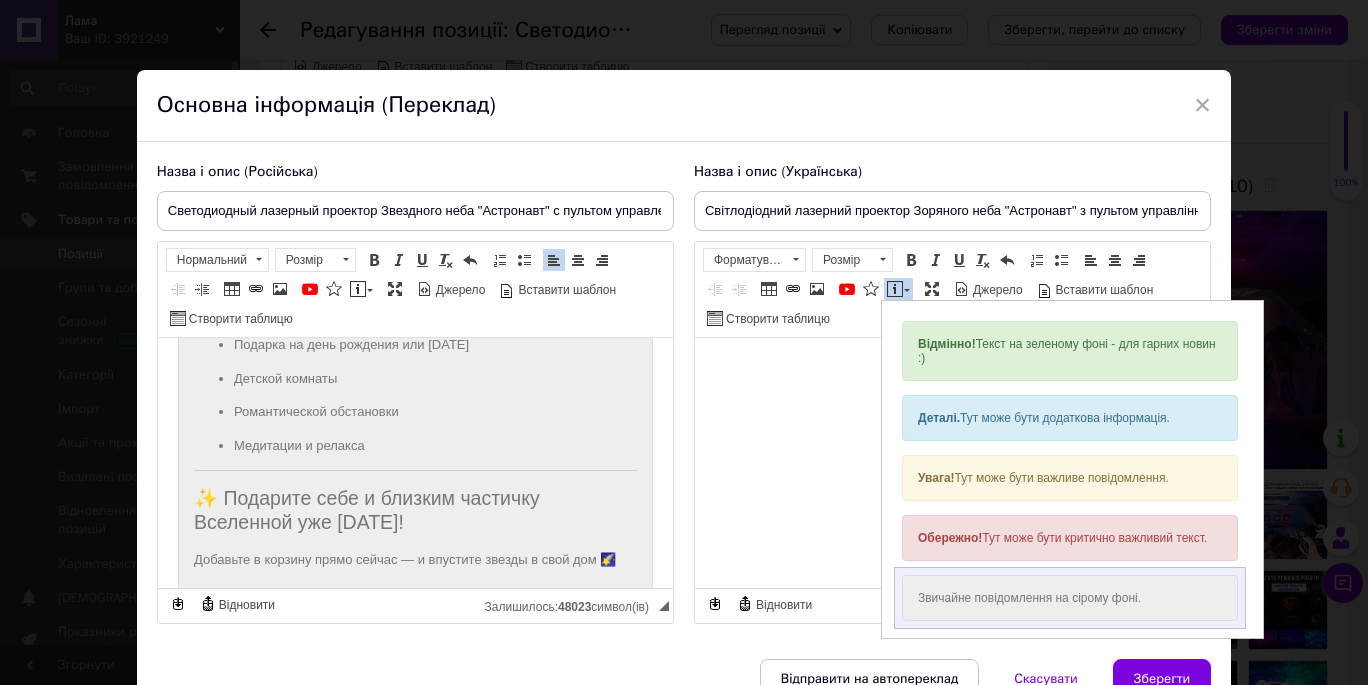 click on "Звичайне повідомлення на сірому фоні." at bounding box center (1070, 597) 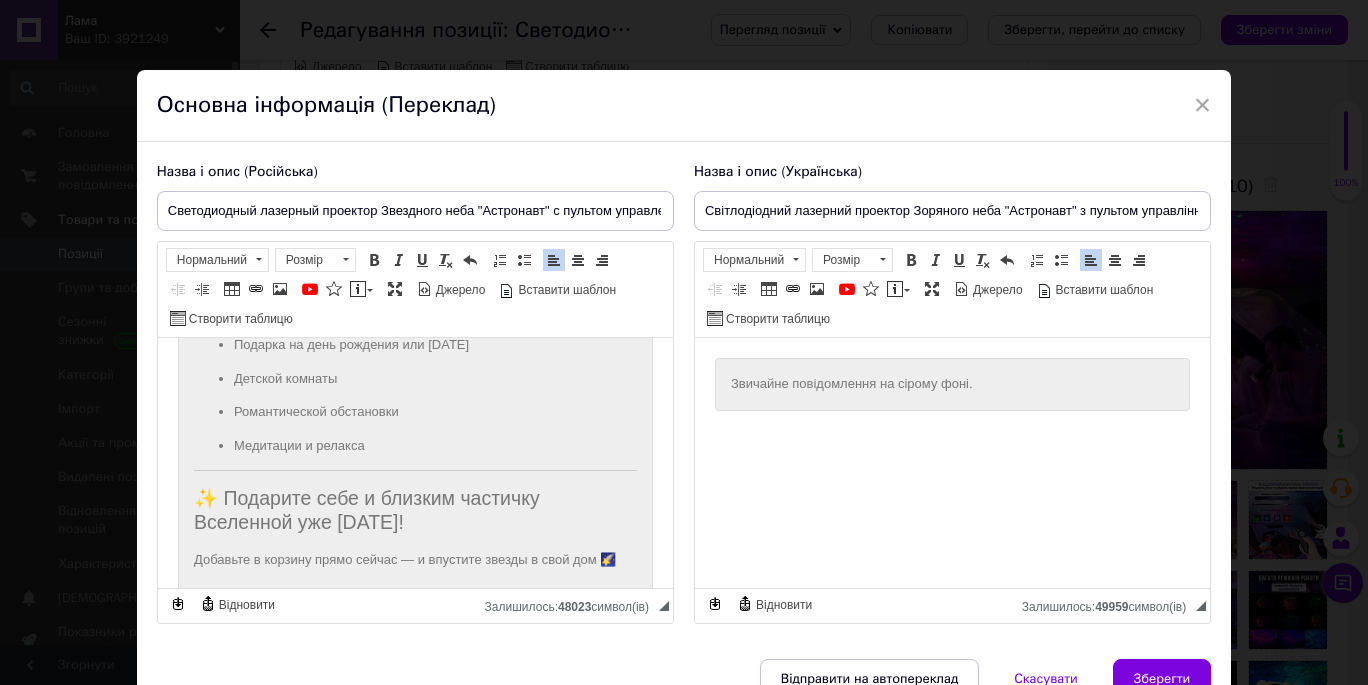 click on "Звичайне повідомлення на сірому фоні." at bounding box center [951, 384] 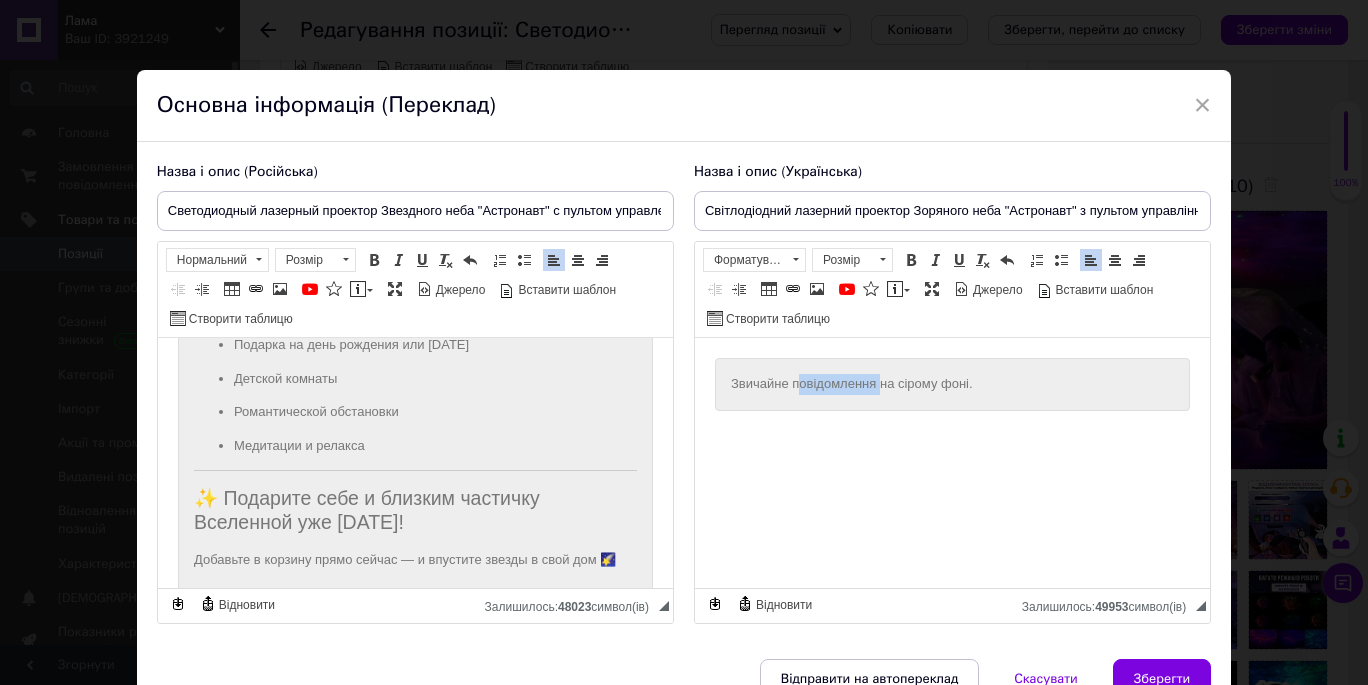 click on "Звичайне повідомлення на сірому фоні." at bounding box center (951, 384) 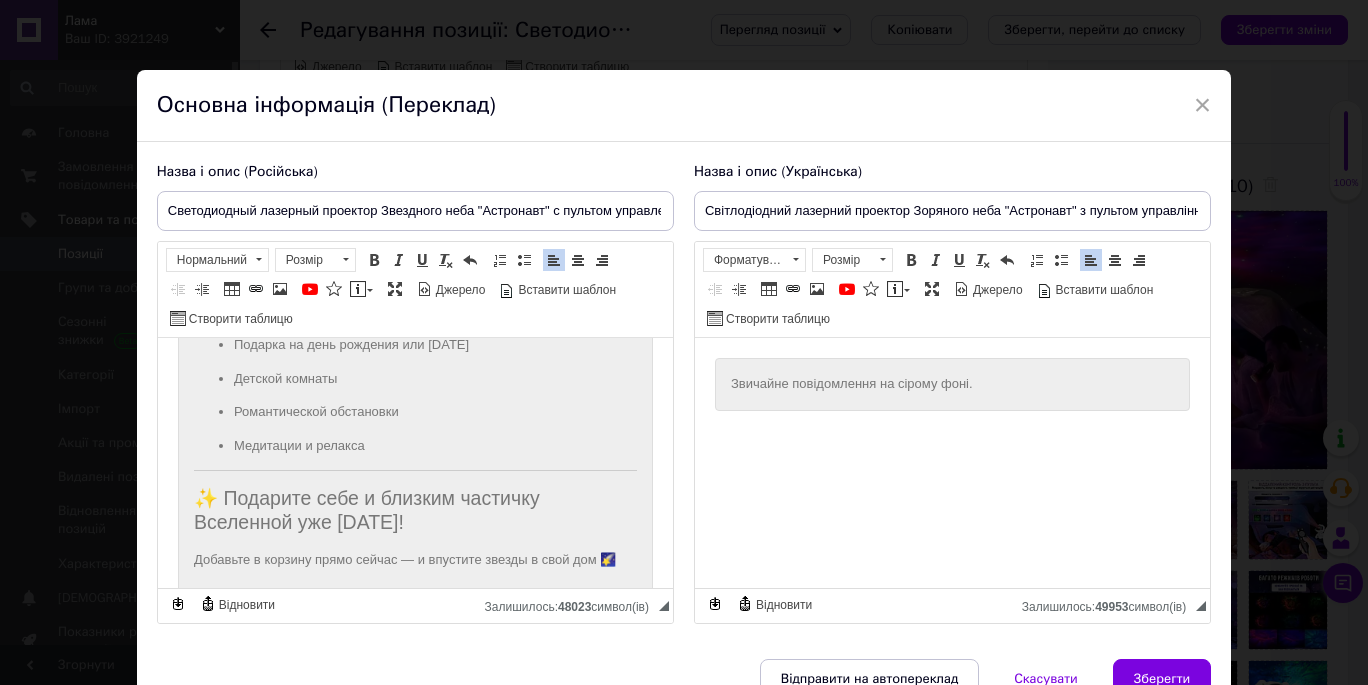 click on "Звичайне повідомлення на сірому фоні." at bounding box center (951, 384) 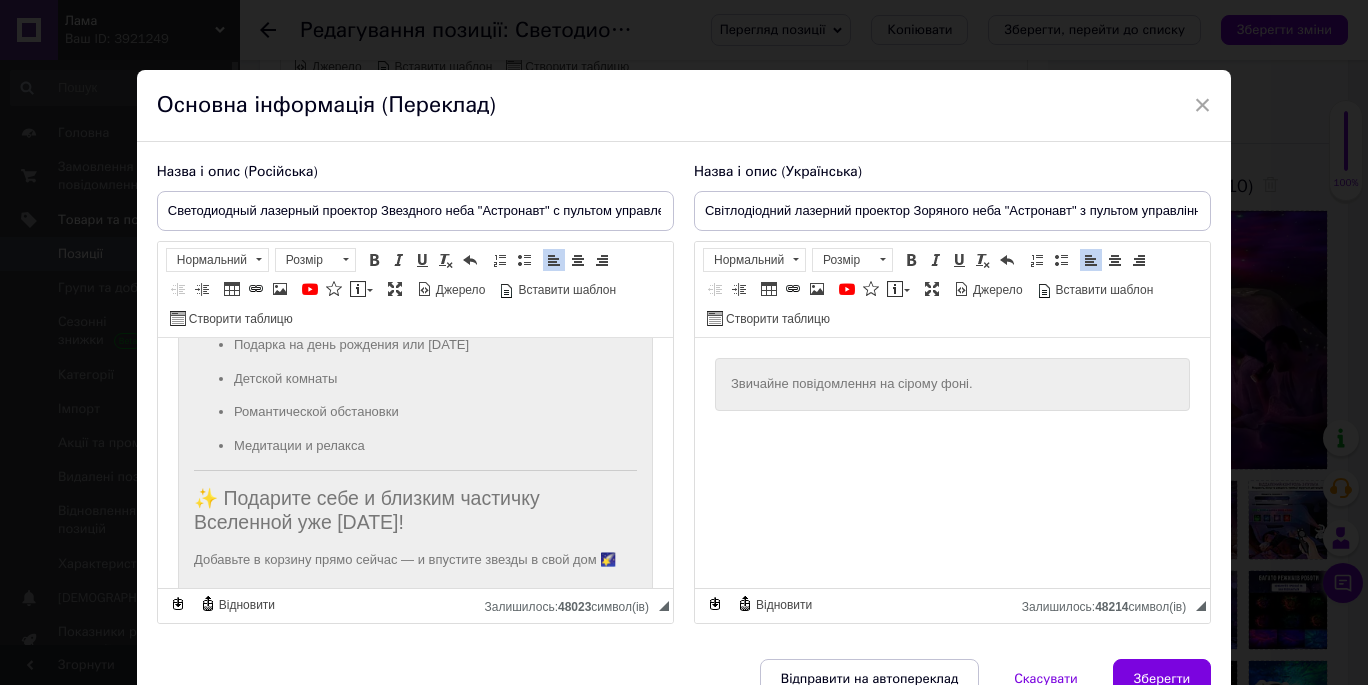 scroll, scrollTop: 1232, scrollLeft: 0, axis: vertical 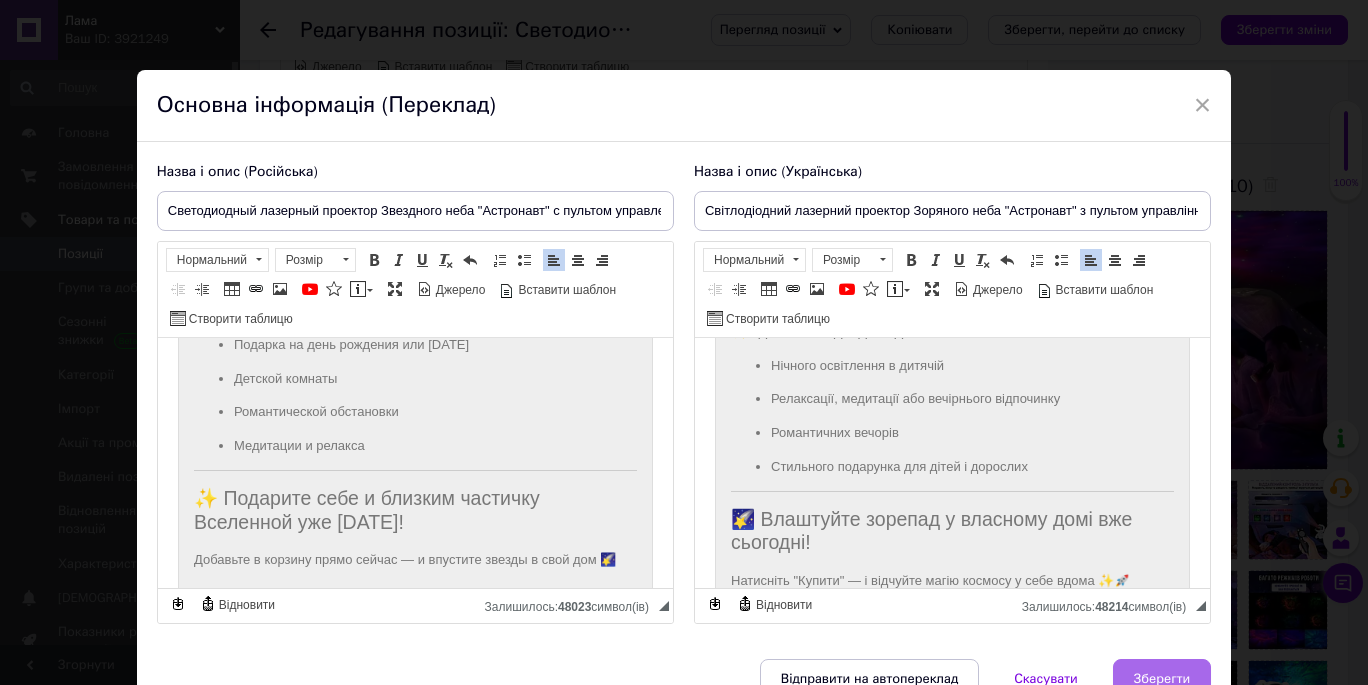 click on "Зберегти" at bounding box center (1162, 679) 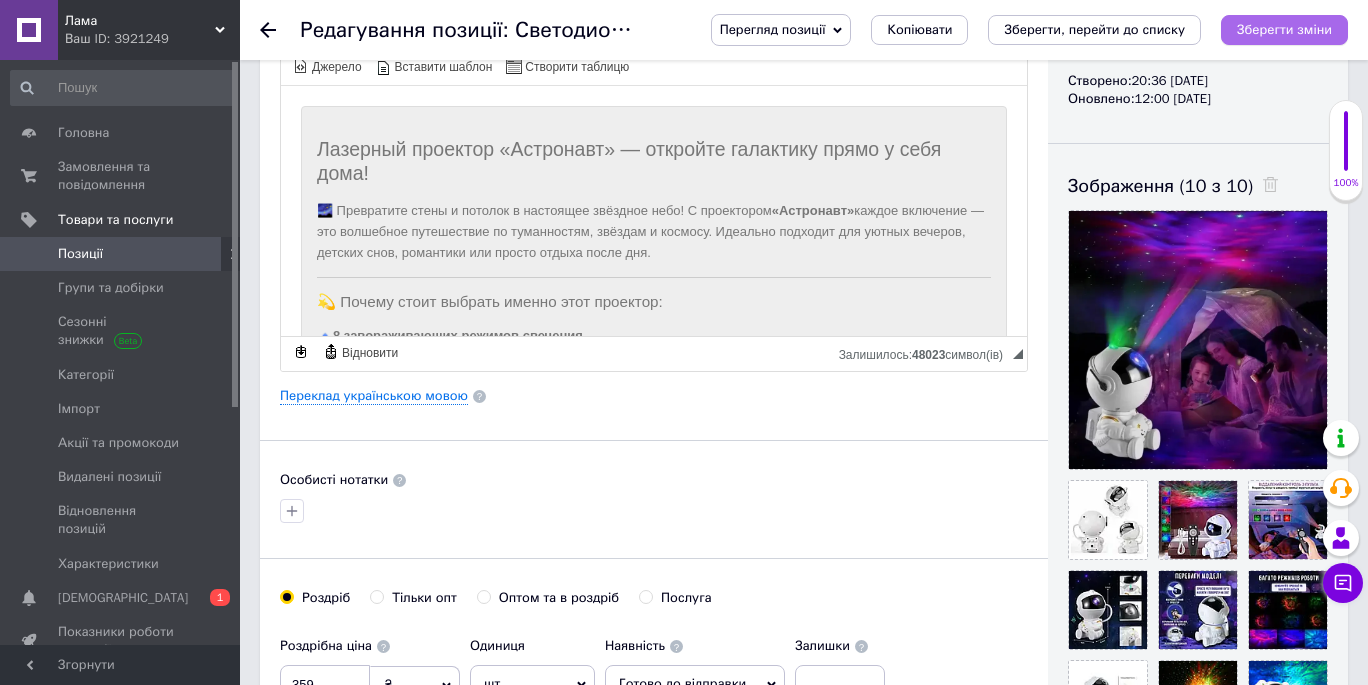click on "Зберегти зміни" at bounding box center (1284, 29) 